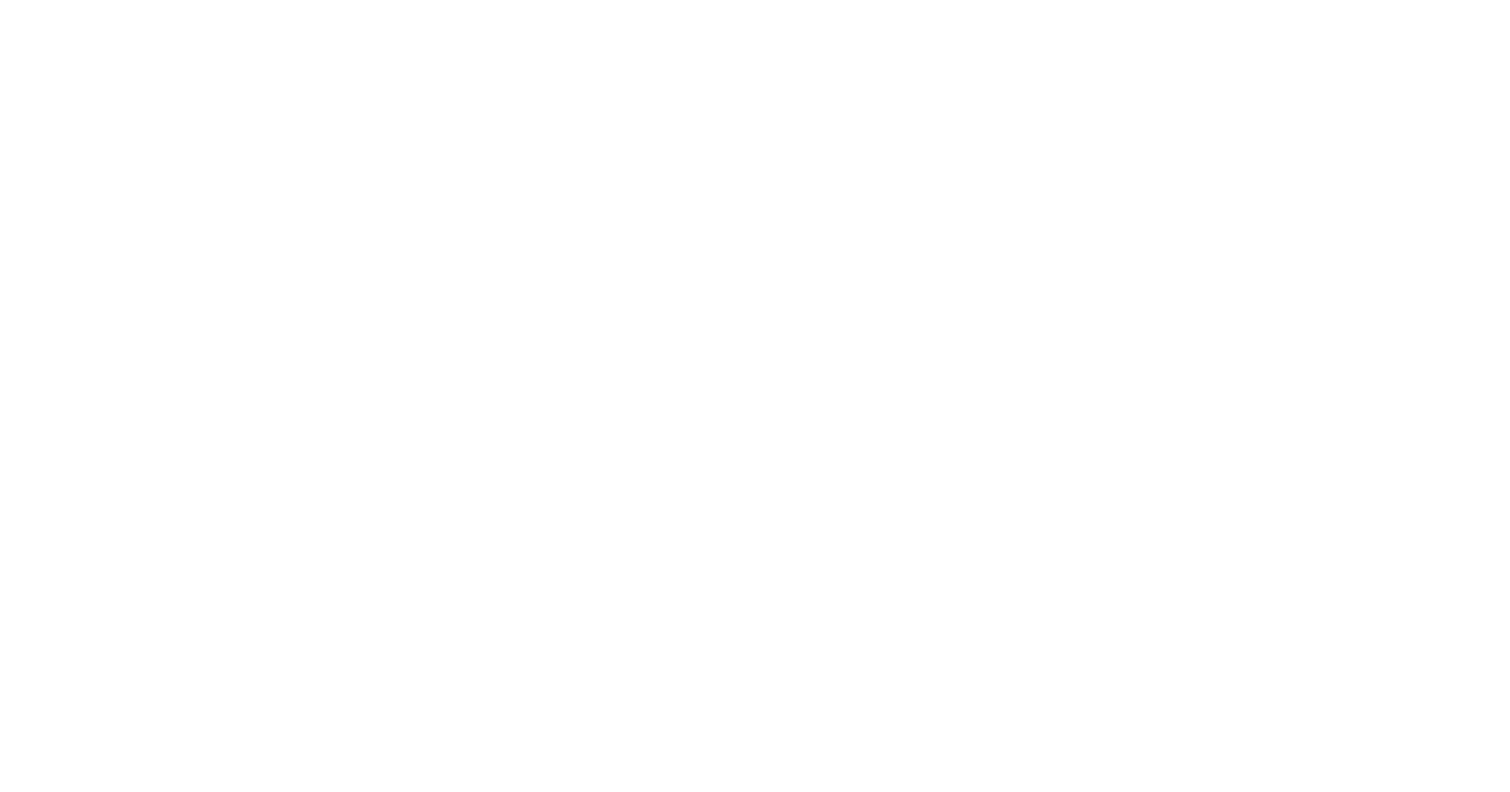 scroll, scrollTop: 0, scrollLeft: 0, axis: both 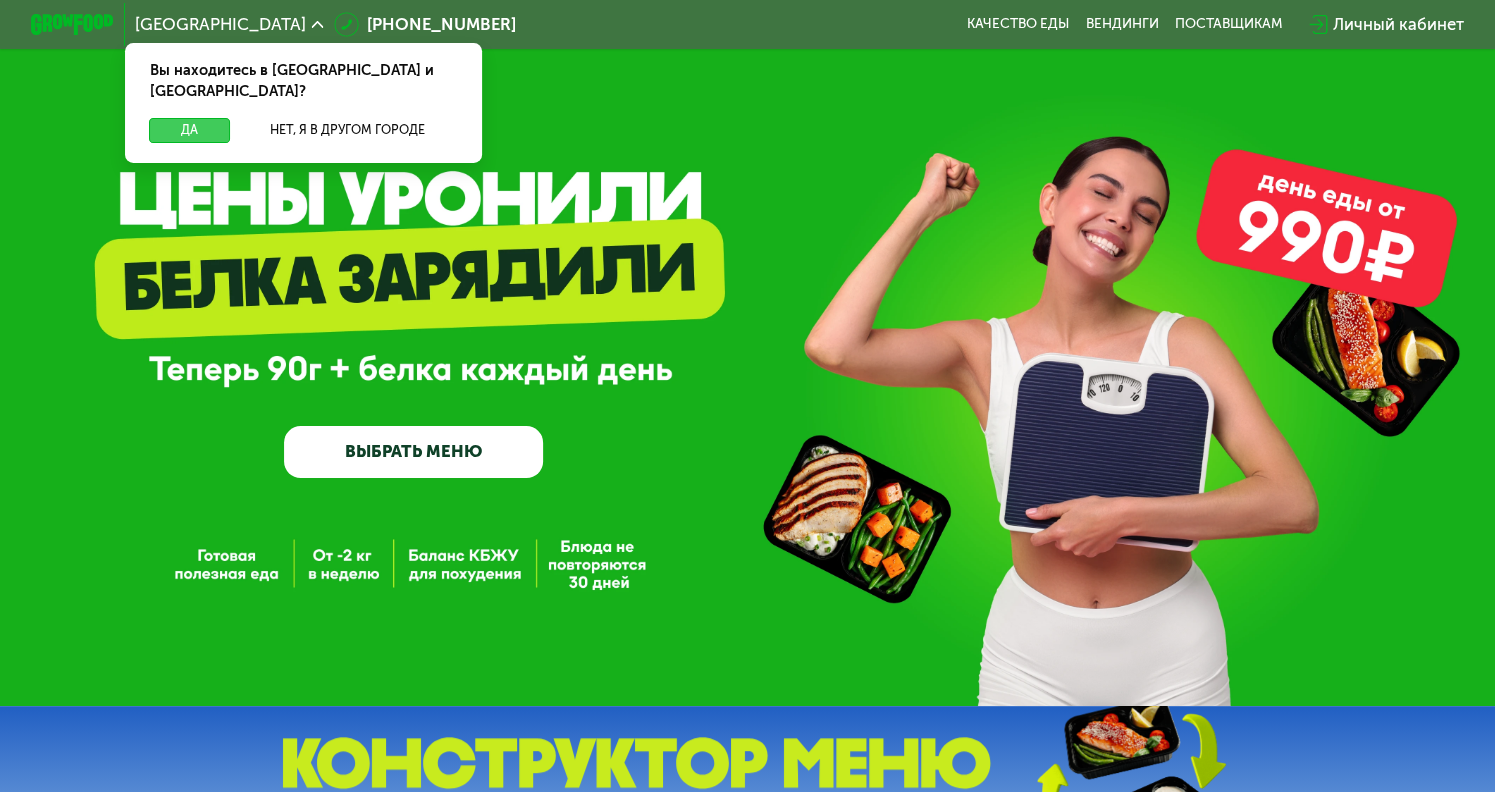 click on "Да" at bounding box center [189, 130] 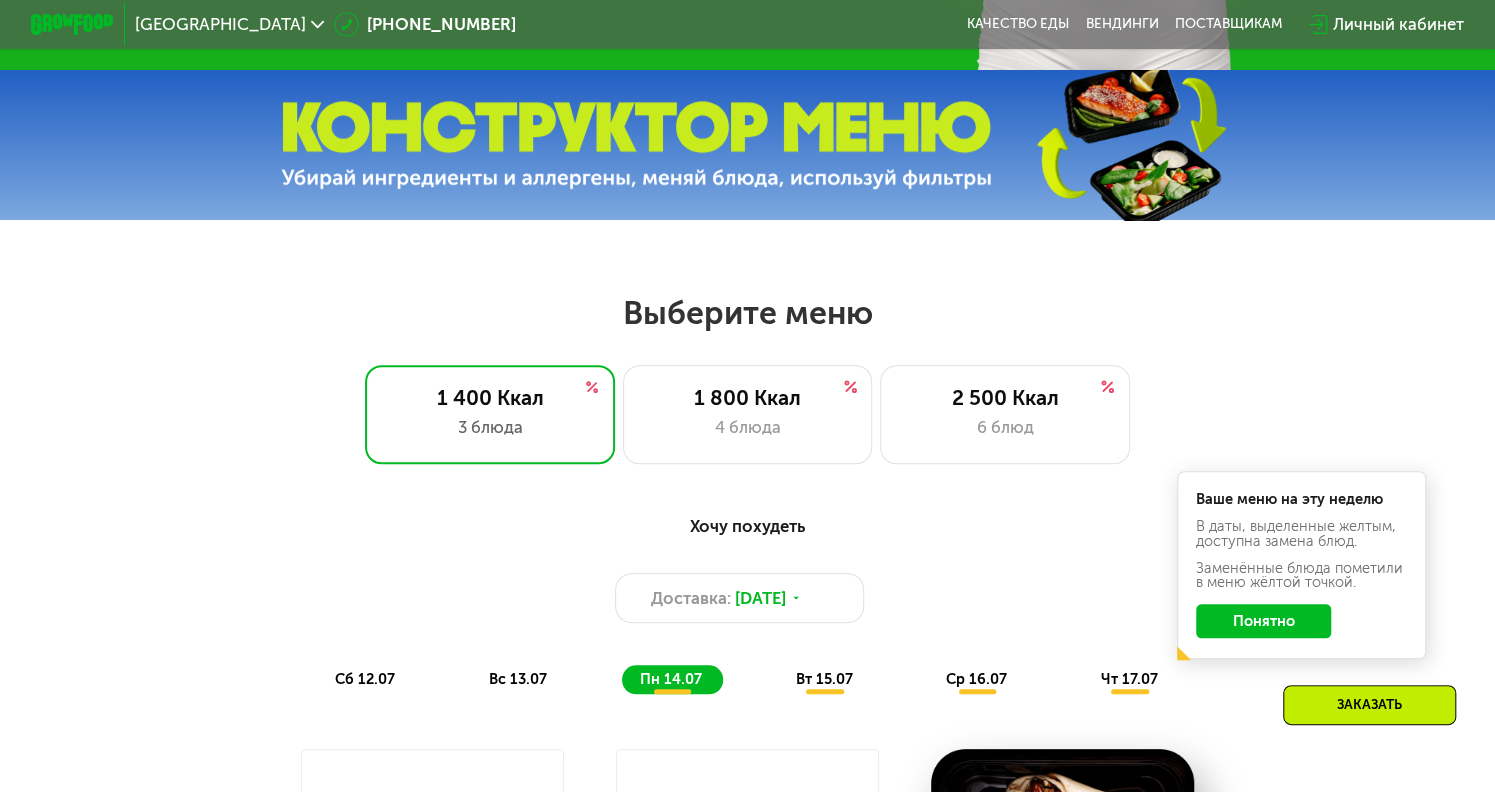 scroll, scrollTop: 700, scrollLeft: 0, axis: vertical 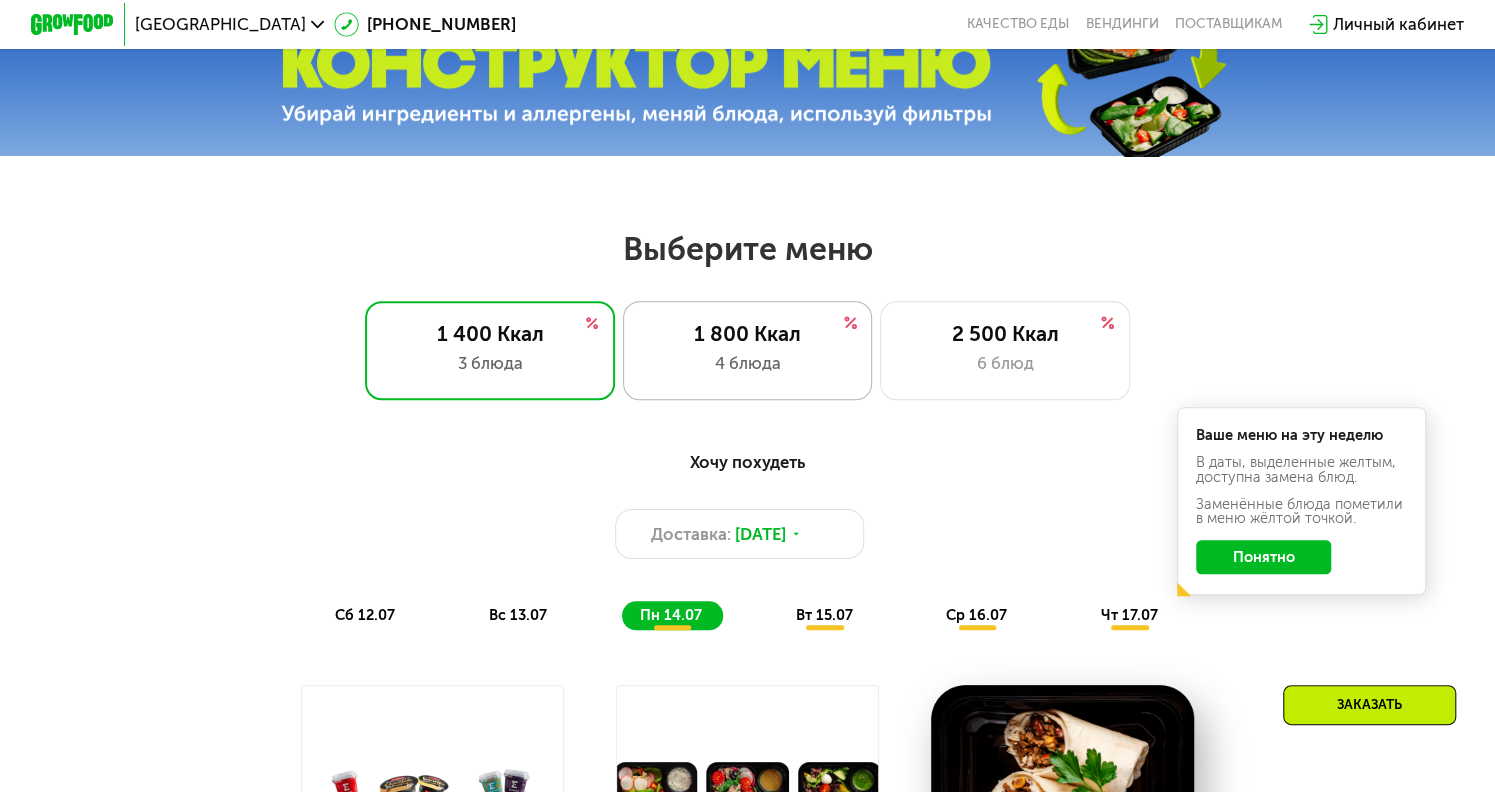 click on "1 800 Ккал" at bounding box center (748, 334) 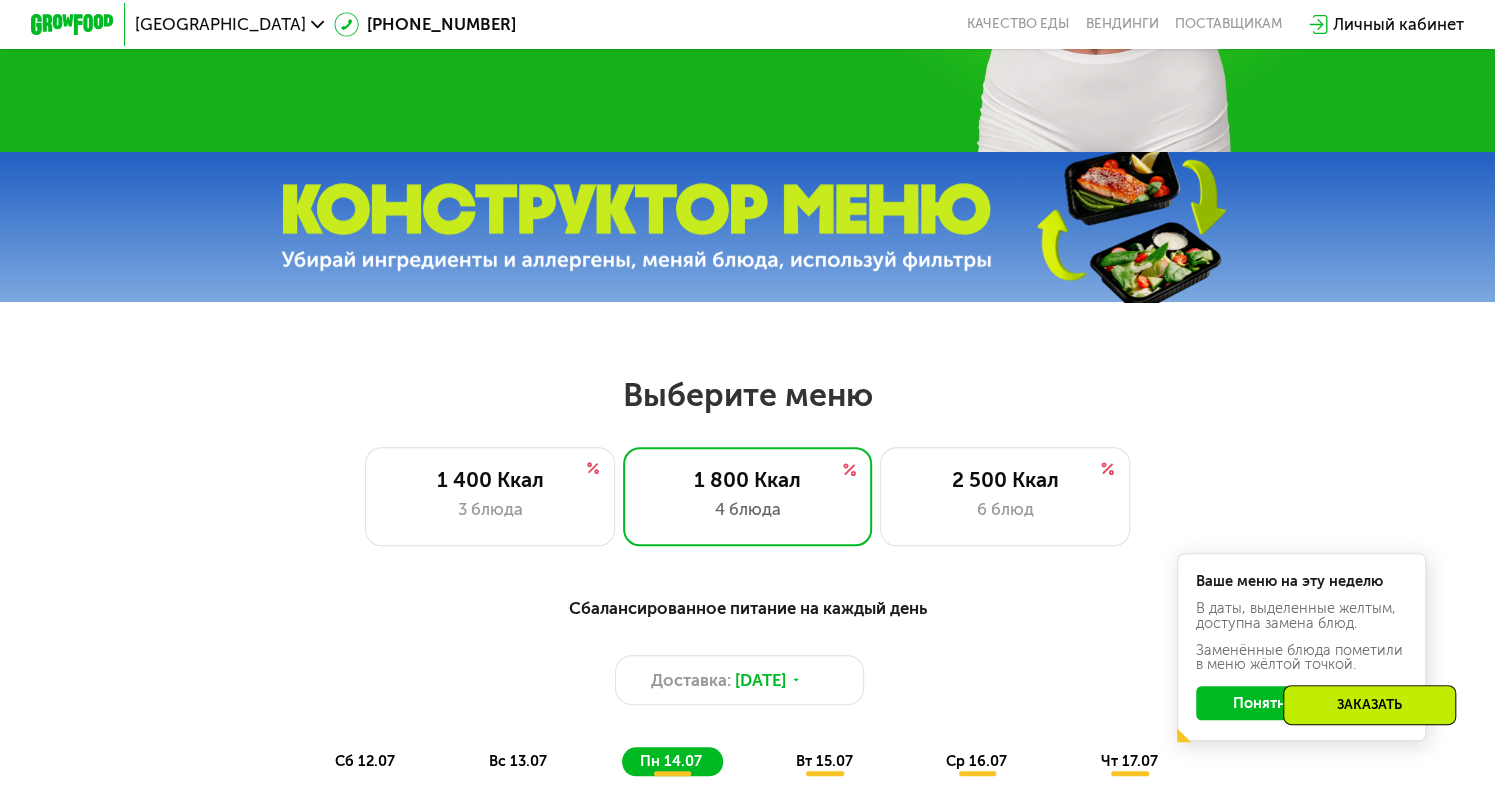 scroll, scrollTop: 500, scrollLeft: 0, axis: vertical 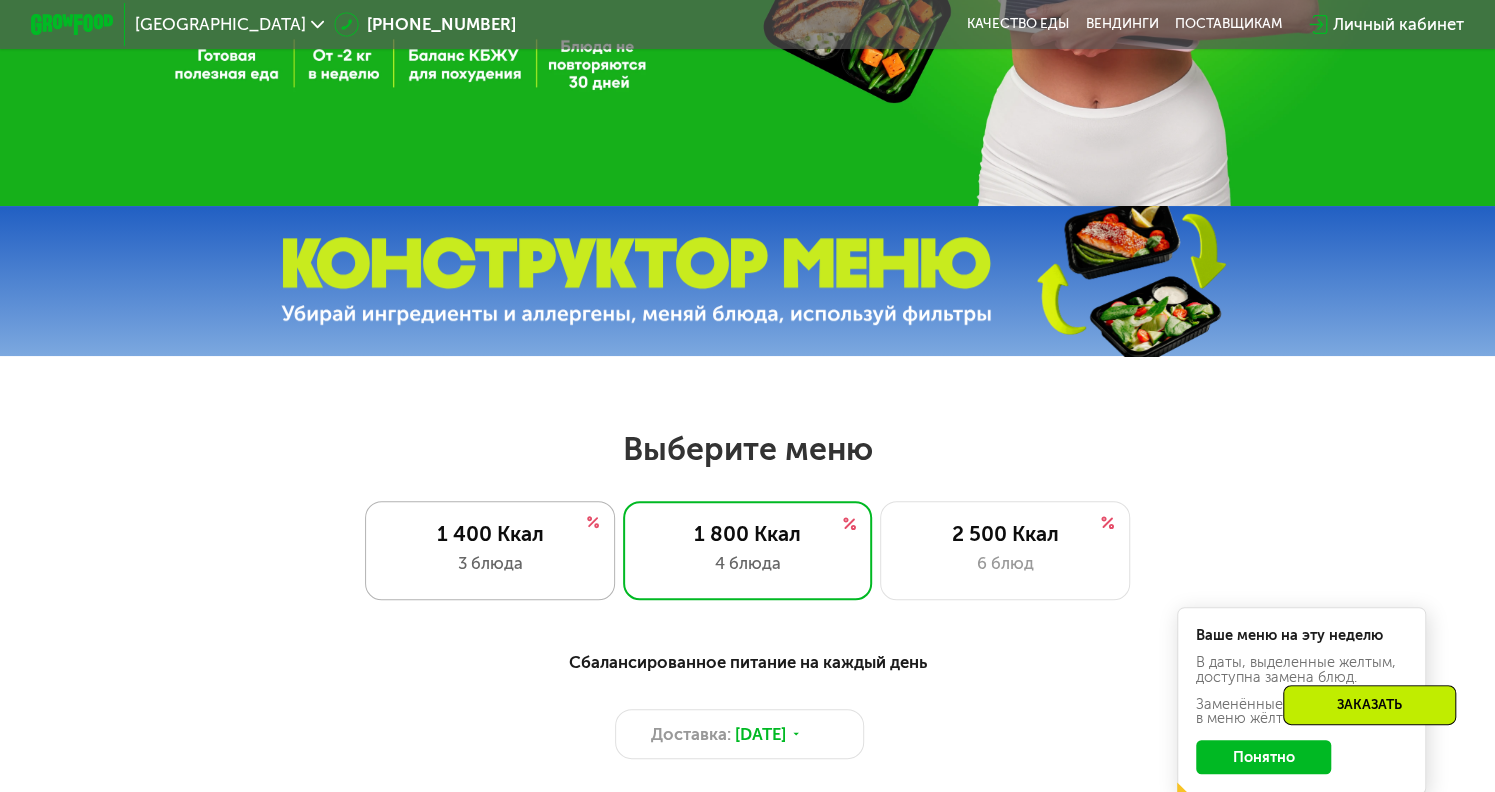 click on "3 блюда" at bounding box center (490, 563) 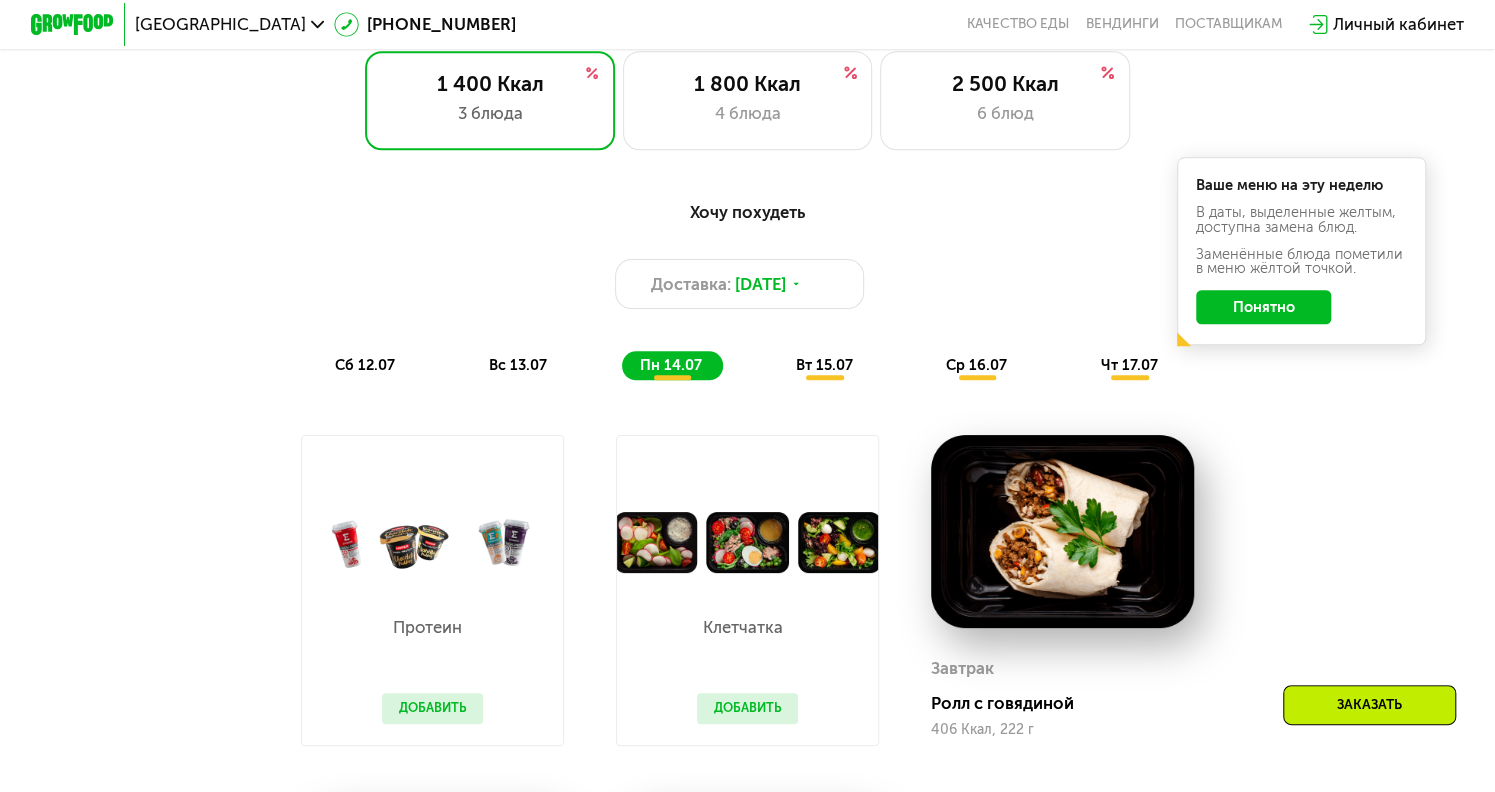 scroll, scrollTop: 900, scrollLeft: 0, axis: vertical 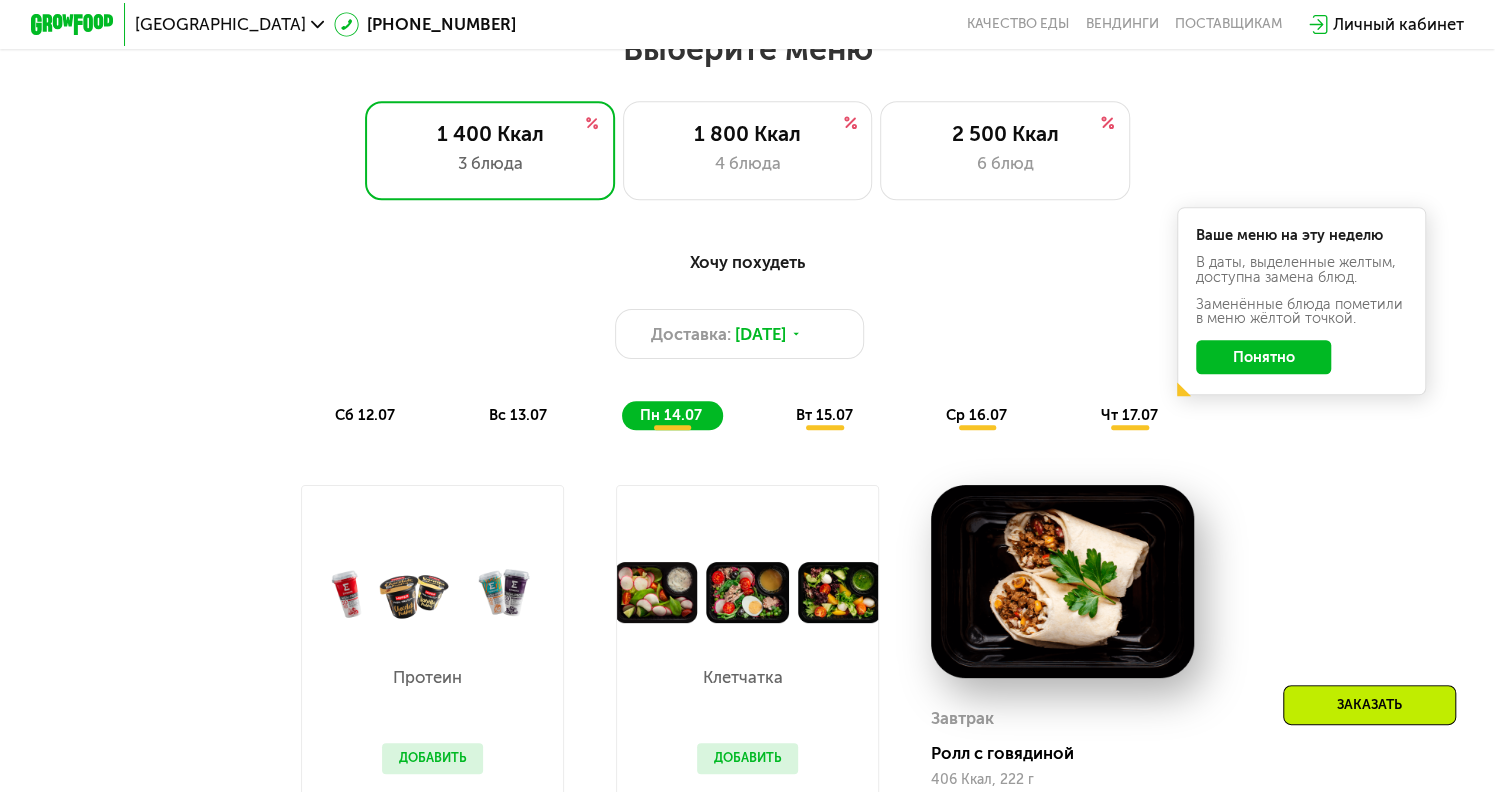 click on "вт 15.07" at bounding box center (824, 415) 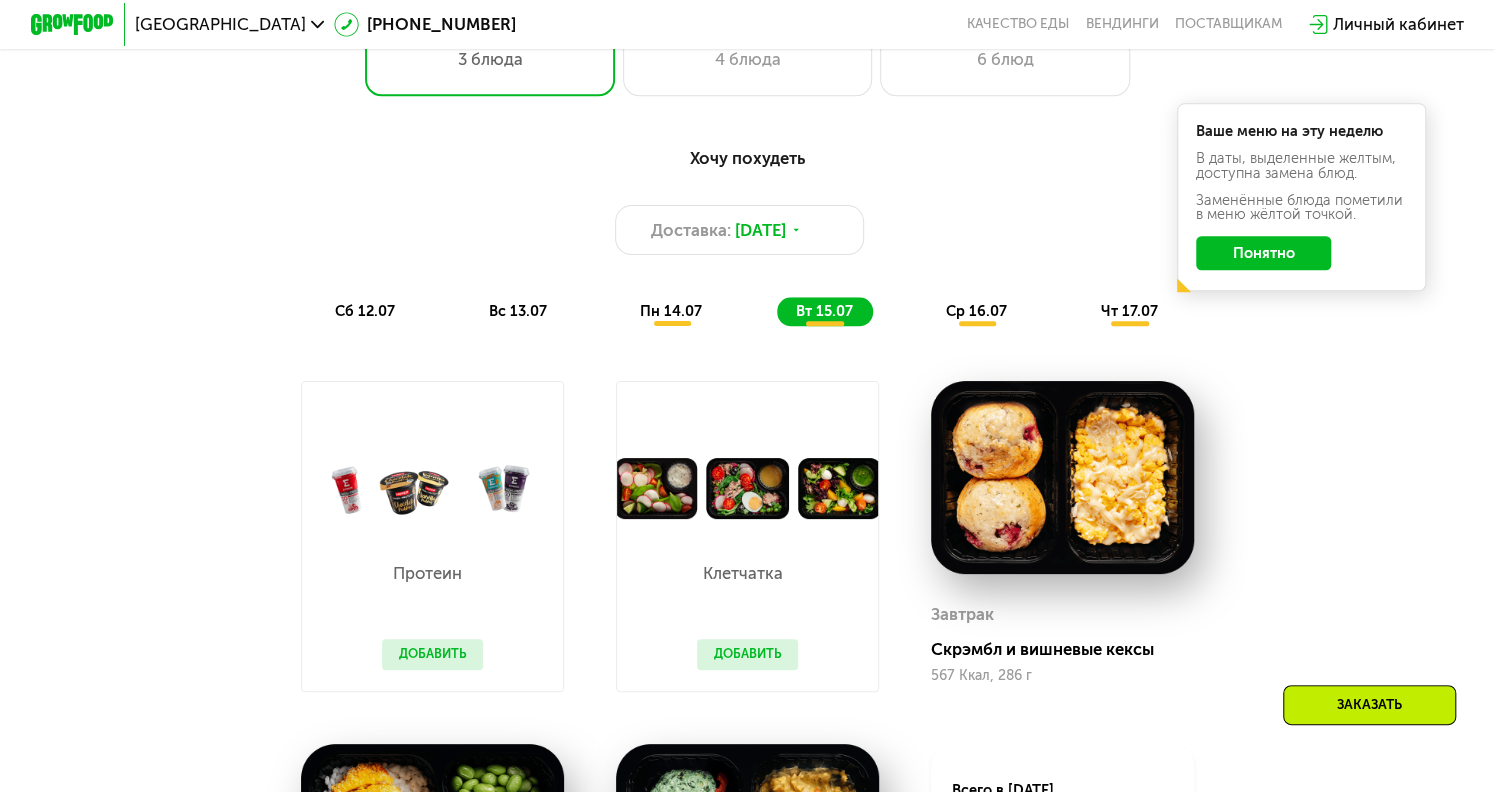 scroll, scrollTop: 1000, scrollLeft: 0, axis: vertical 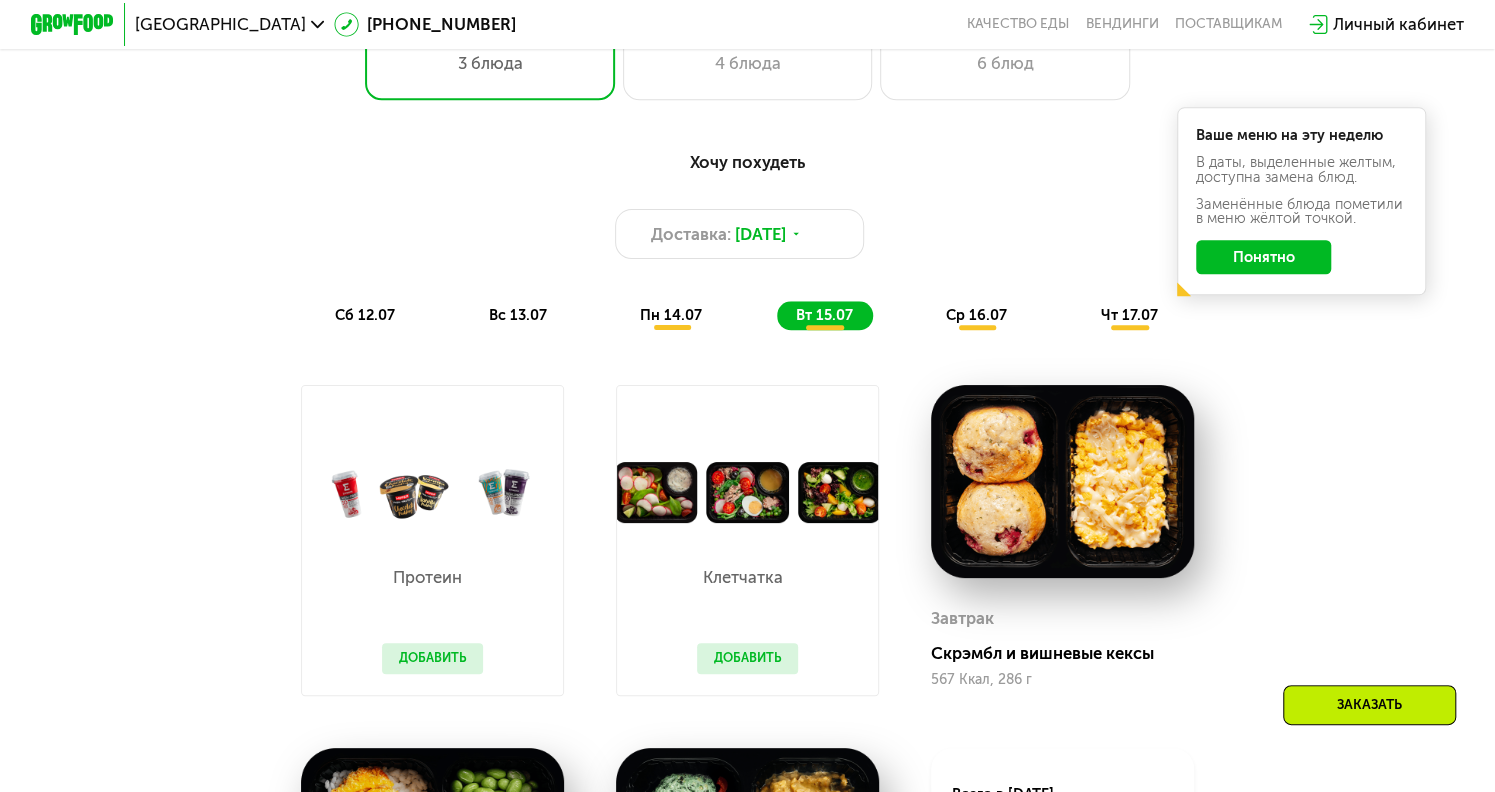 click on "Хочу похудеть Доставка: [DATE] сб 12.07 вс 13.07 пн 14.07 вт 15.07 ср 16.07 чт 17.07 Ваше меню на эту неделю В даты, выделенные желтым, доступна замена блюд. Заменённые блюда пометили в меню жёлтой точкой.  Понятно" at bounding box center (747, 240) 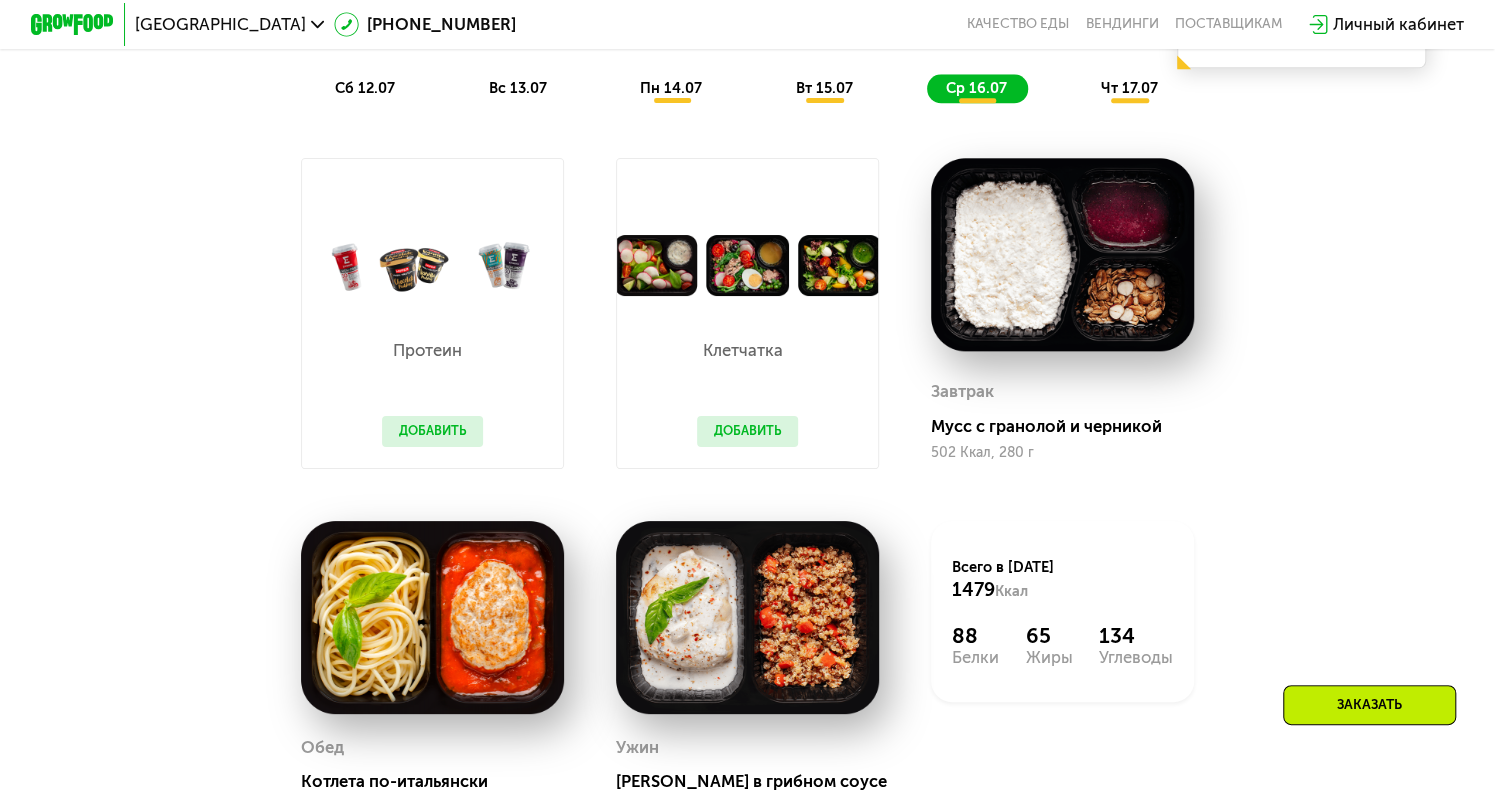 scroll, scrollTop: 900, scrollLeft: 0, axis: vertical 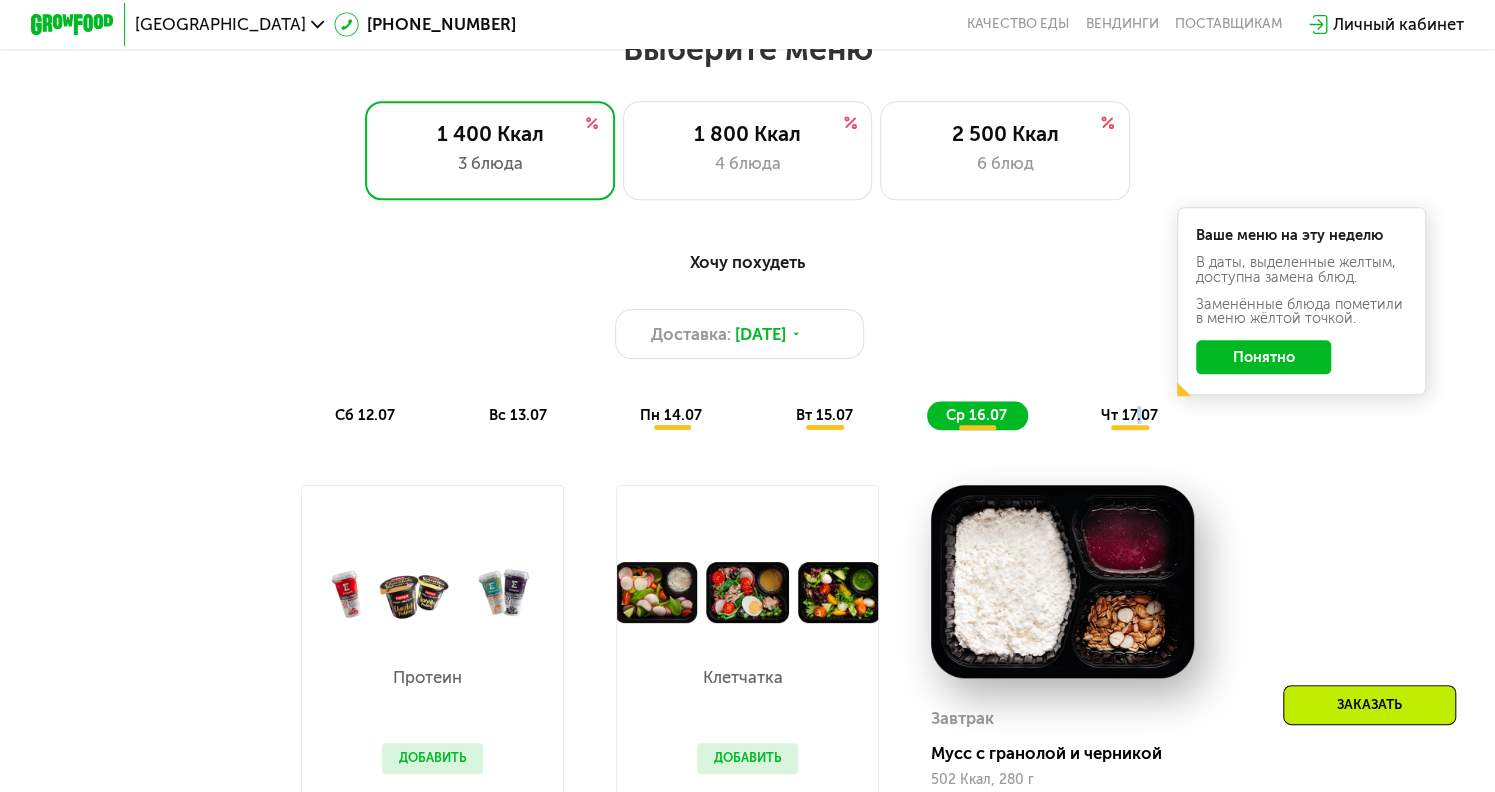 click on "чт 17.07" at bounding box center [1129, 415] 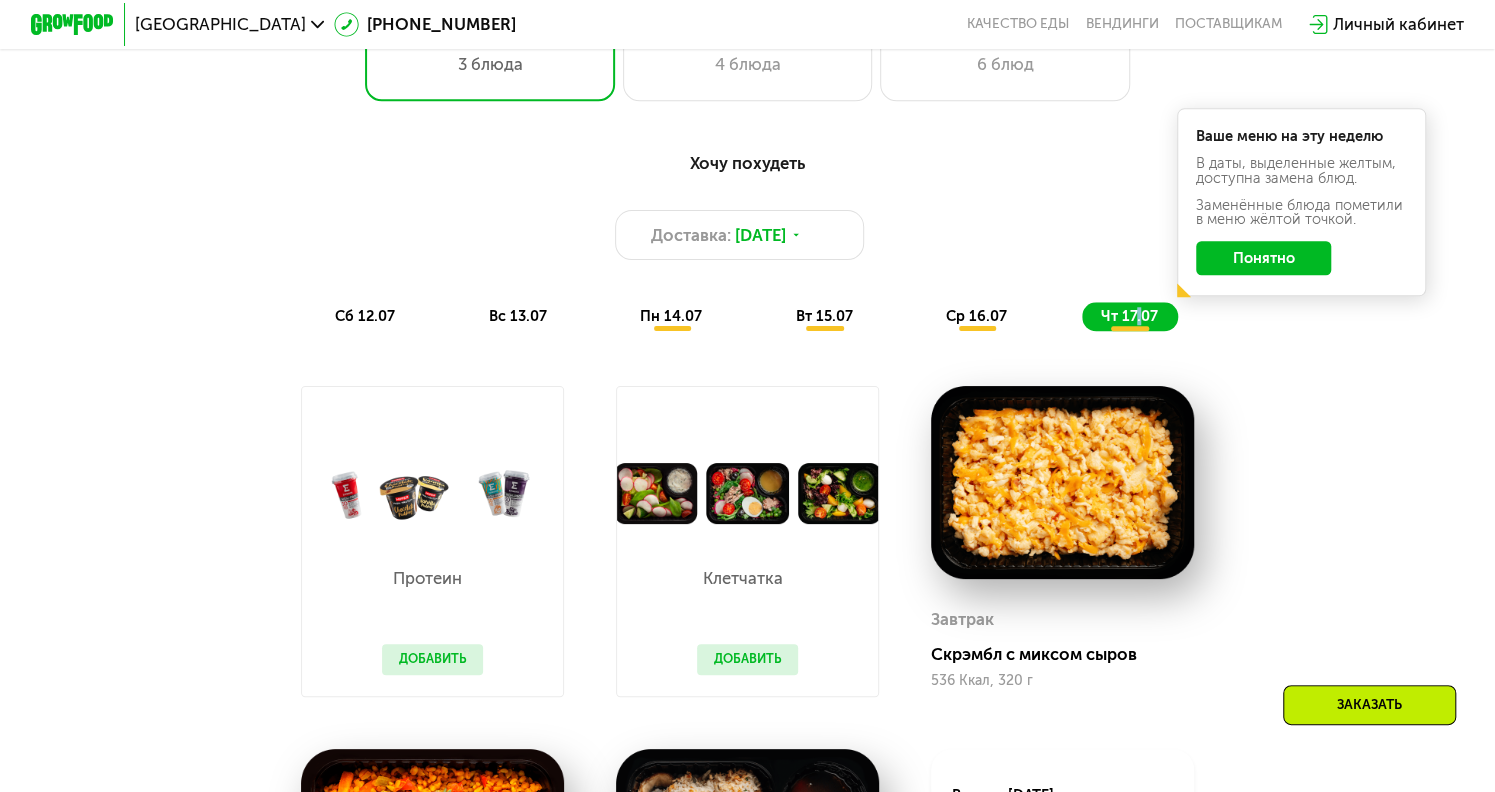 scroll, scrollTop: 1000, scrollLeft: 0, axis: vertical 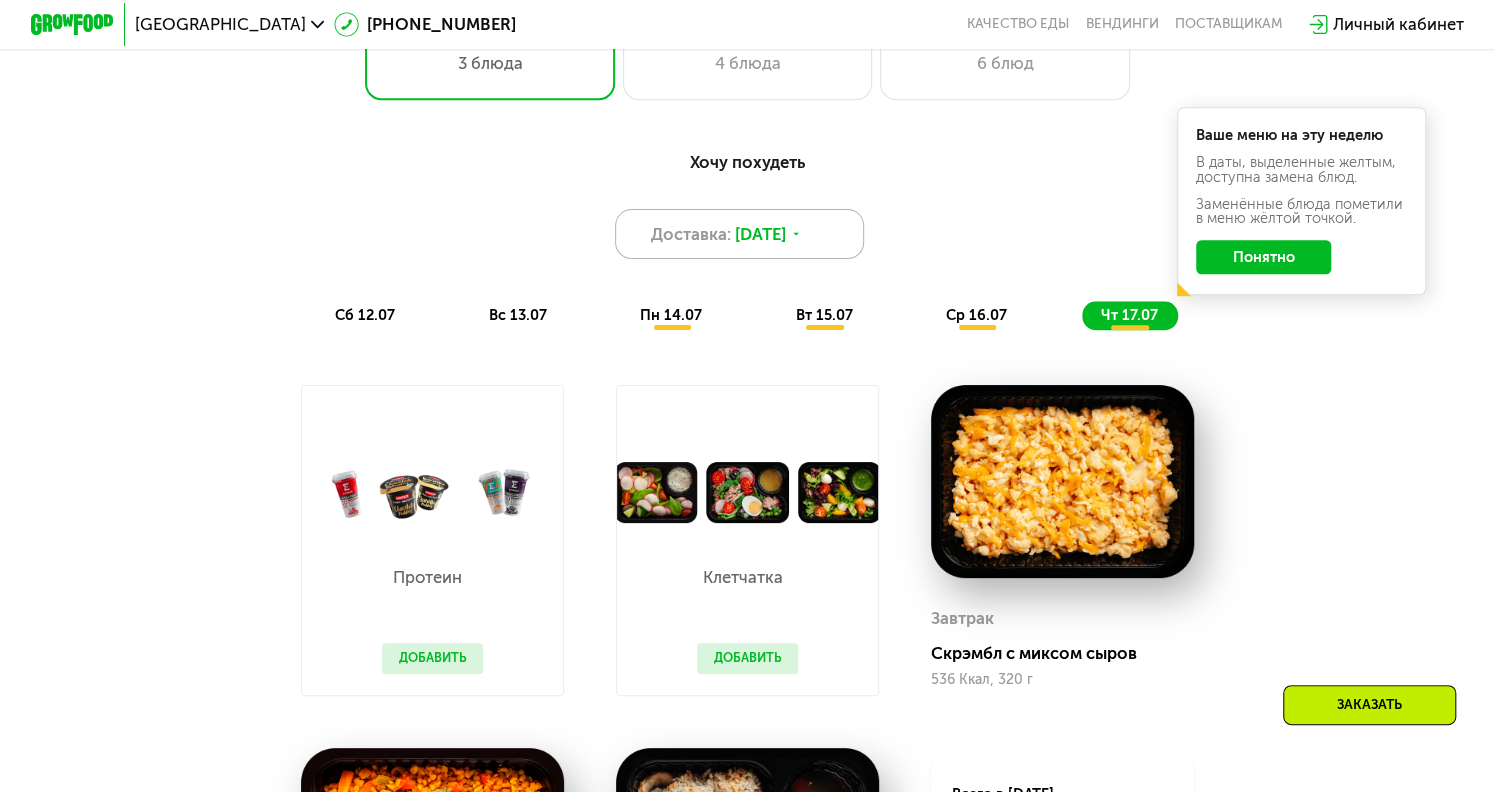 click on "[DATE]" at bounding box center (760, 234) 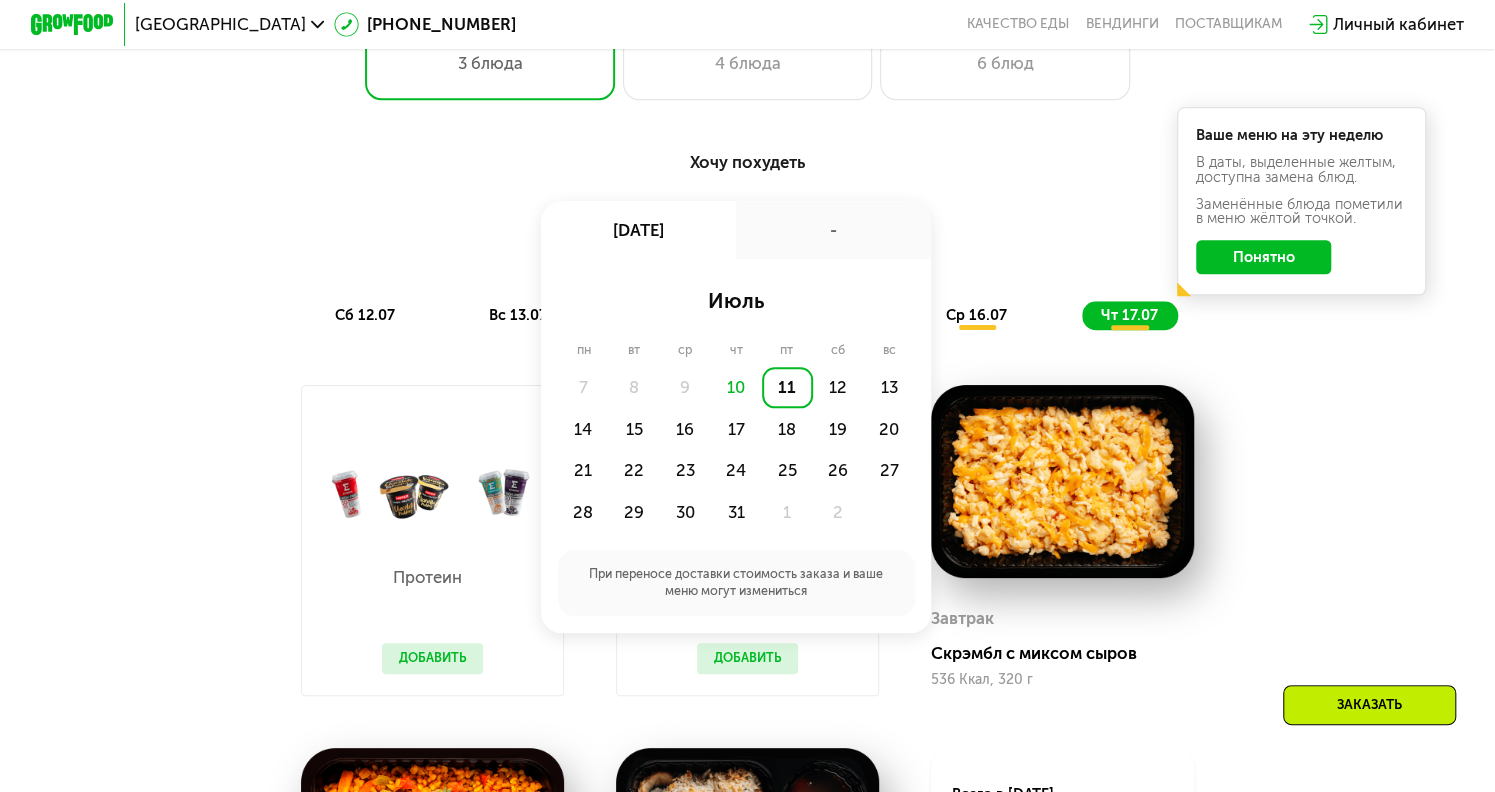 click on "Хочу похудеть Доставка: [DATE] июл, пт - июль пн вт ср чт пт сб вс 7 8 9 10 11 12 13 14 15 16 17 18 19 20 21 22 23 24 25 26 27 28 29 30 31 1 2  При переносе доставки стоимость заказа и ваше меню могут измениться  сб 12.07 вс 13.07 пн 14.07 вт 15.07 ср 16.07 чт 17.07 Ваше меню на эту неделю В даты, выделенные желтым, доступна замена блюд. Заменённые блюда пометили в меню жёлтой точкой.  Понятно  Завтрак Кабачковые оладьи с семгой 321 Ккал, 160 г Обед Фирменный том ям  374 Ккал, 336 г [PERSON_NAME][GEOGRAPHIC_DATA] с рикоттой 337 Ккал, 210 г  Всего в [DATE] 1032 Ккал 55  Белки  58  Жиры  74  Углеводы  Завтрак Чиабатта с курицей и сыром Обед Ужин" at bounding box center [747, 644] 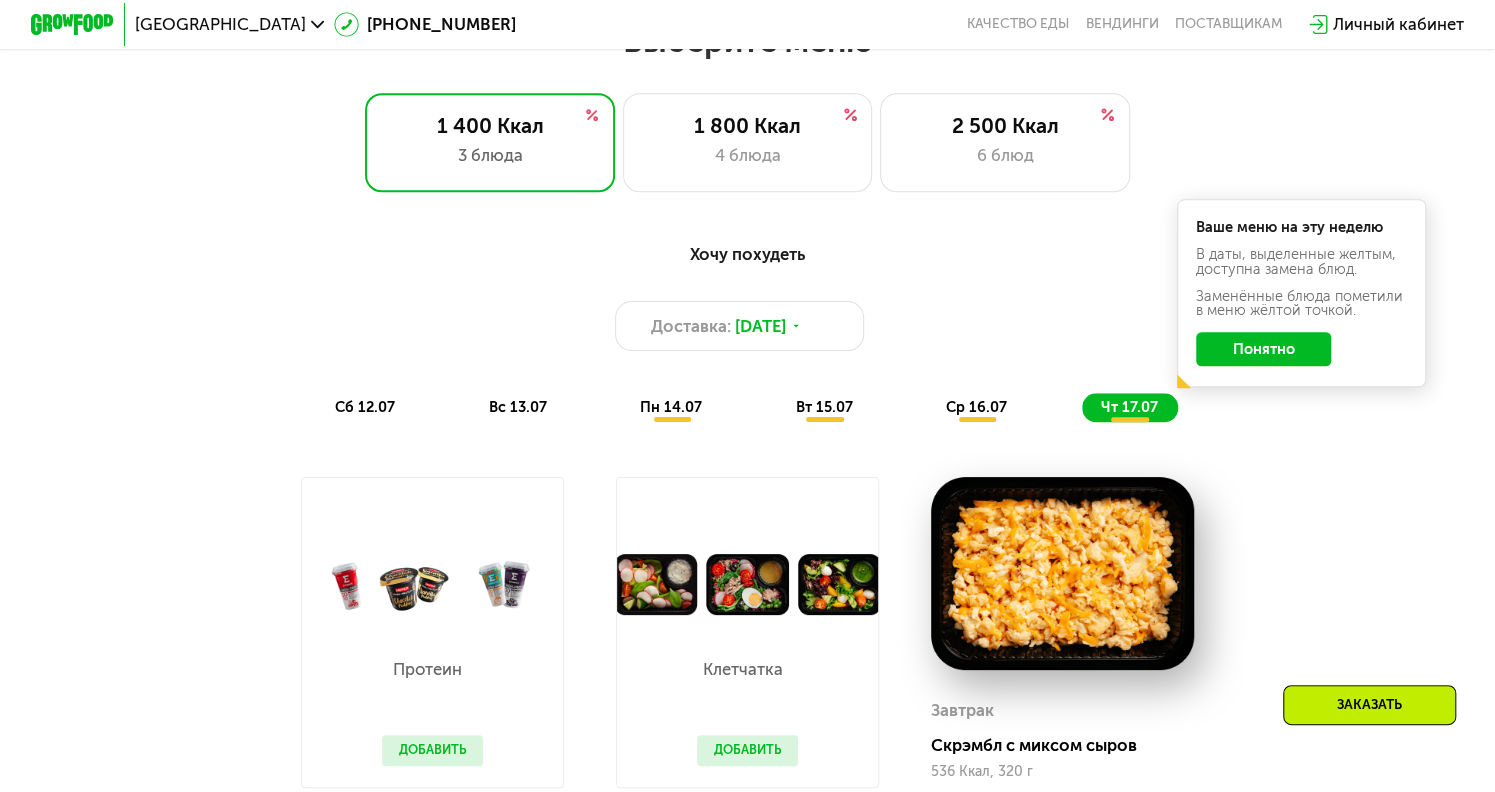 scroll, scrollTop: 900, scrollLeft: 0, axis: vertical 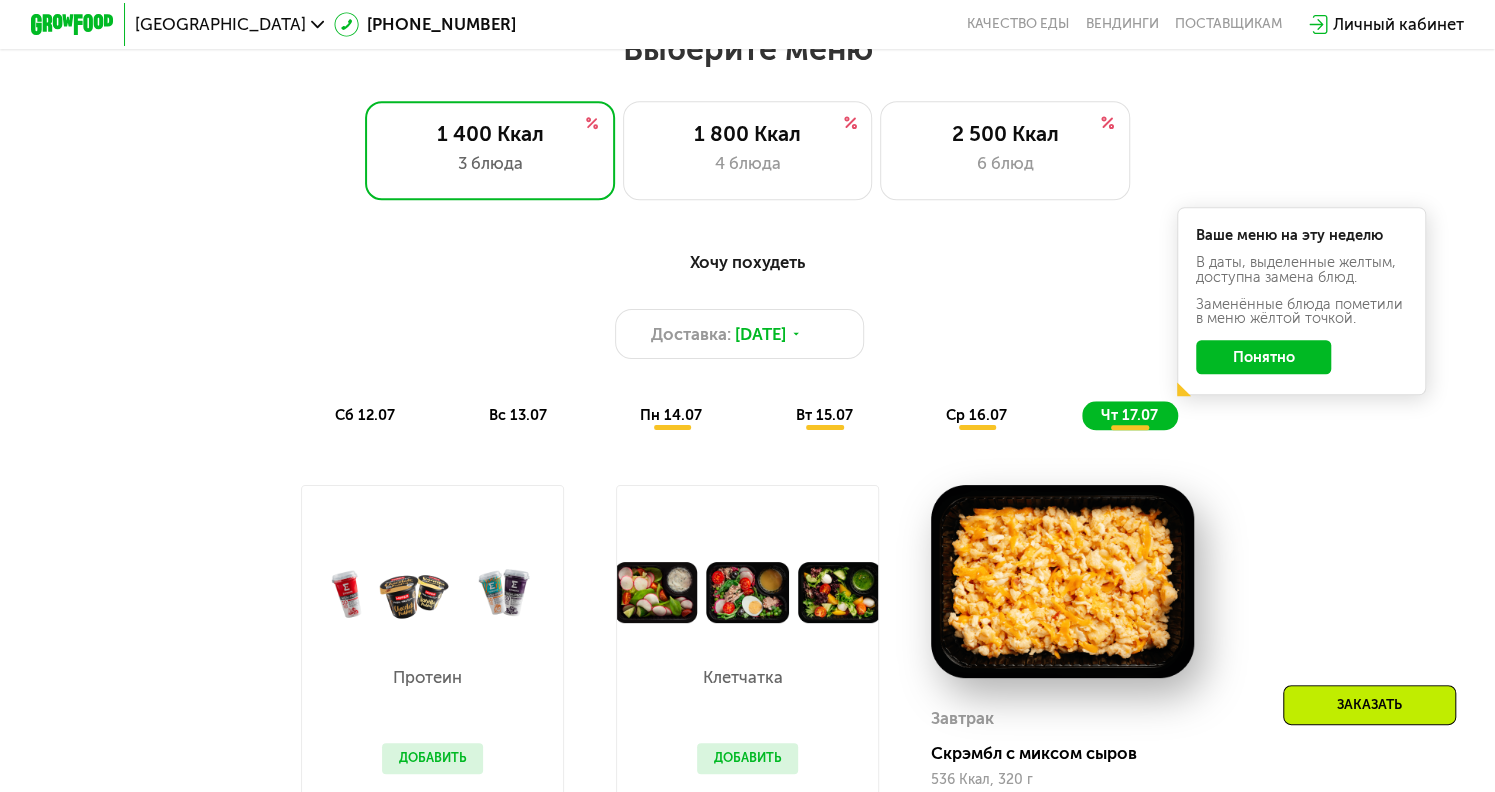 click on "Понятно" 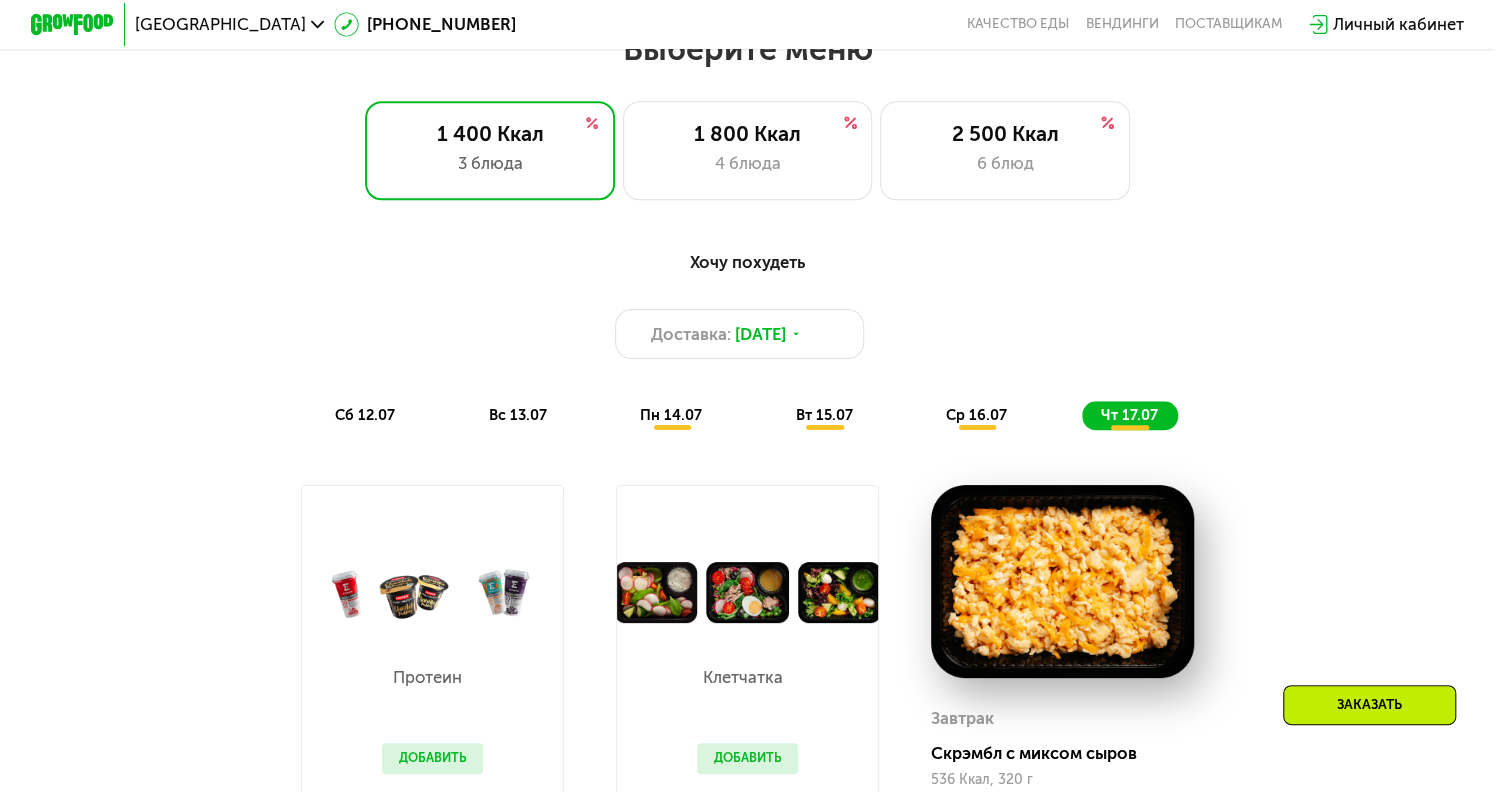 click on "Хочу похудеть Доставка: [DATE] сб 12.07 вс 13.07 пн 14.07 вт 15.07 ср 16.07 чт 17.07 Завтрак Кабачковые оладьи с семгой 321 Ккал, 160 г Обед Фирменный том ям  374 Ккал, 336 г Ужин [GEOGRAPHIC_DATA] с рикоттой 337 Ккал, 210 г  Всего в [DATE] 1032 Ккал 55  Белки  58  Жиры  74  Углеводы  Завтрак Чиабатта с курицей и сыром 591 Ккал, 188 г Обед Феттучини с лососем 408 Ккал, 250 г Ужин Курица с овощами на гриле 212 Ккал, 210 г  Всего в [DATE] 1211 Ккал 61  Белки  78  Жиры  67  Углеводы  Протеин  Добавить  Клетчатка  Добавить  Завтрак Ролл с говядиной 406 Ккал, 222 г Обед Паста с курицей и шпинатом 548 Ккал, 360 г Ужин 498 Ккал, 326 г 96" at bounding box center (747, 744) 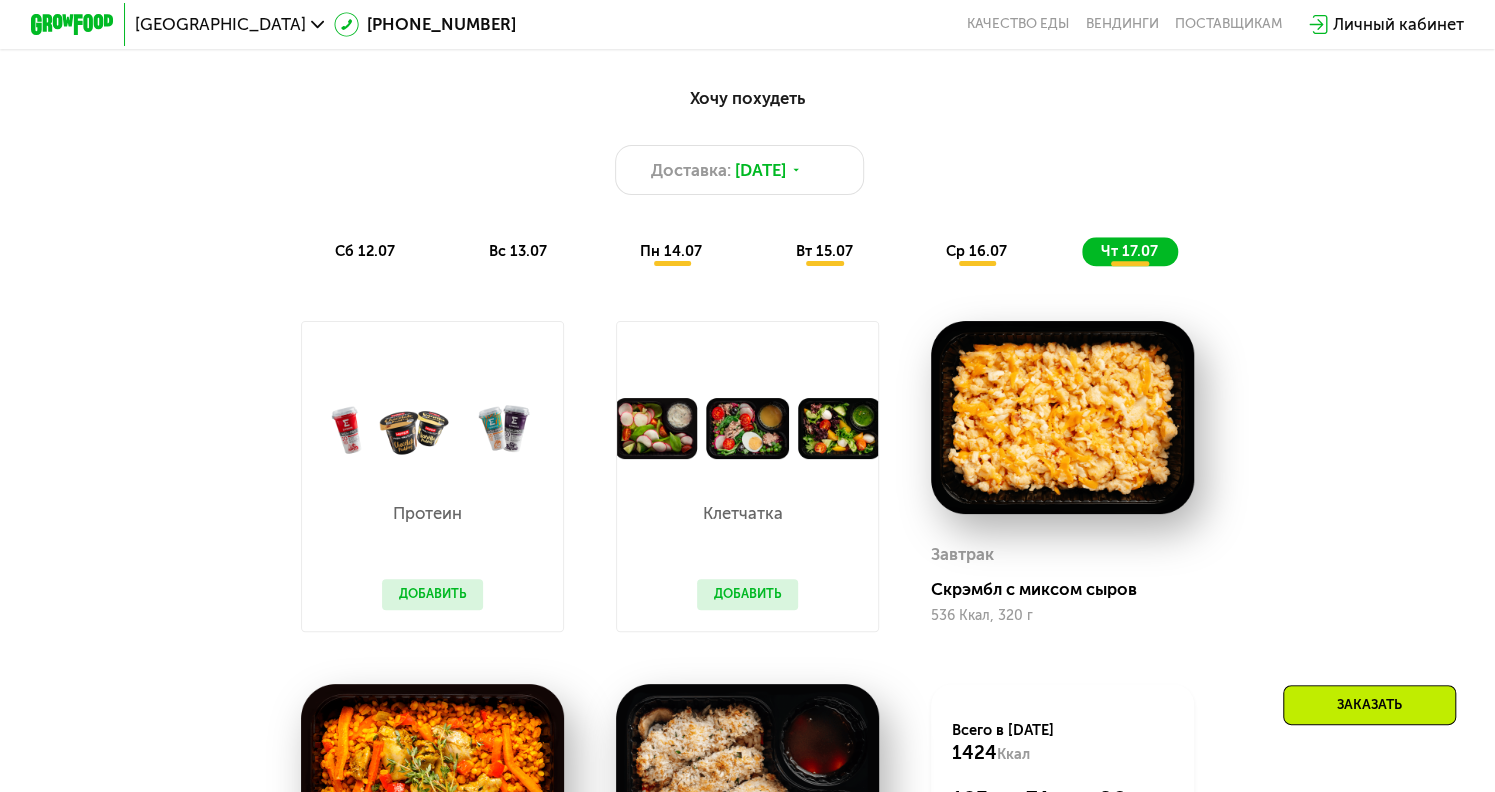 scroll, scrollTop: 1100, scrollLeft: 0, axis: vertical 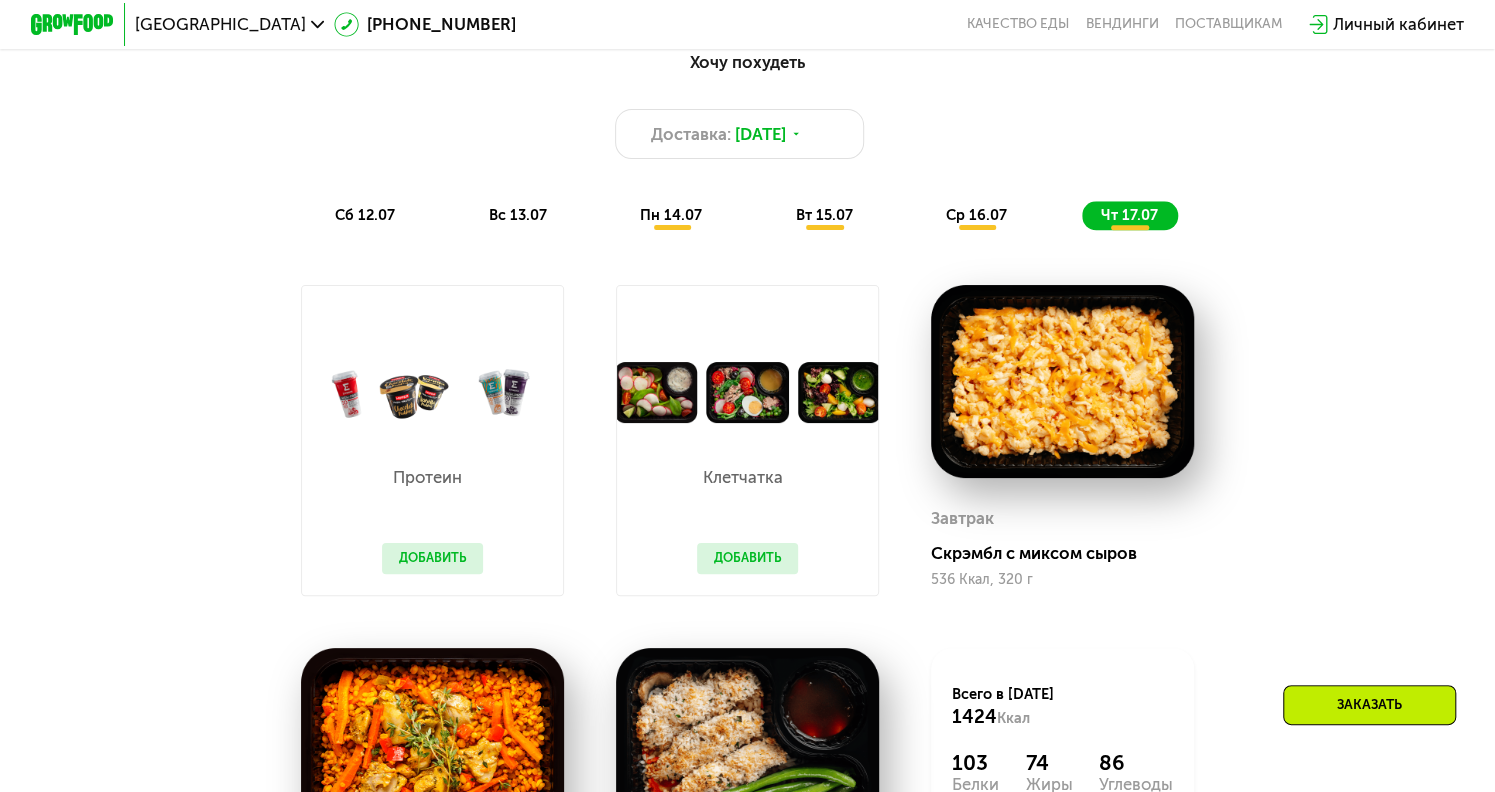click on "Добавить" at bounding box center (747, 558) 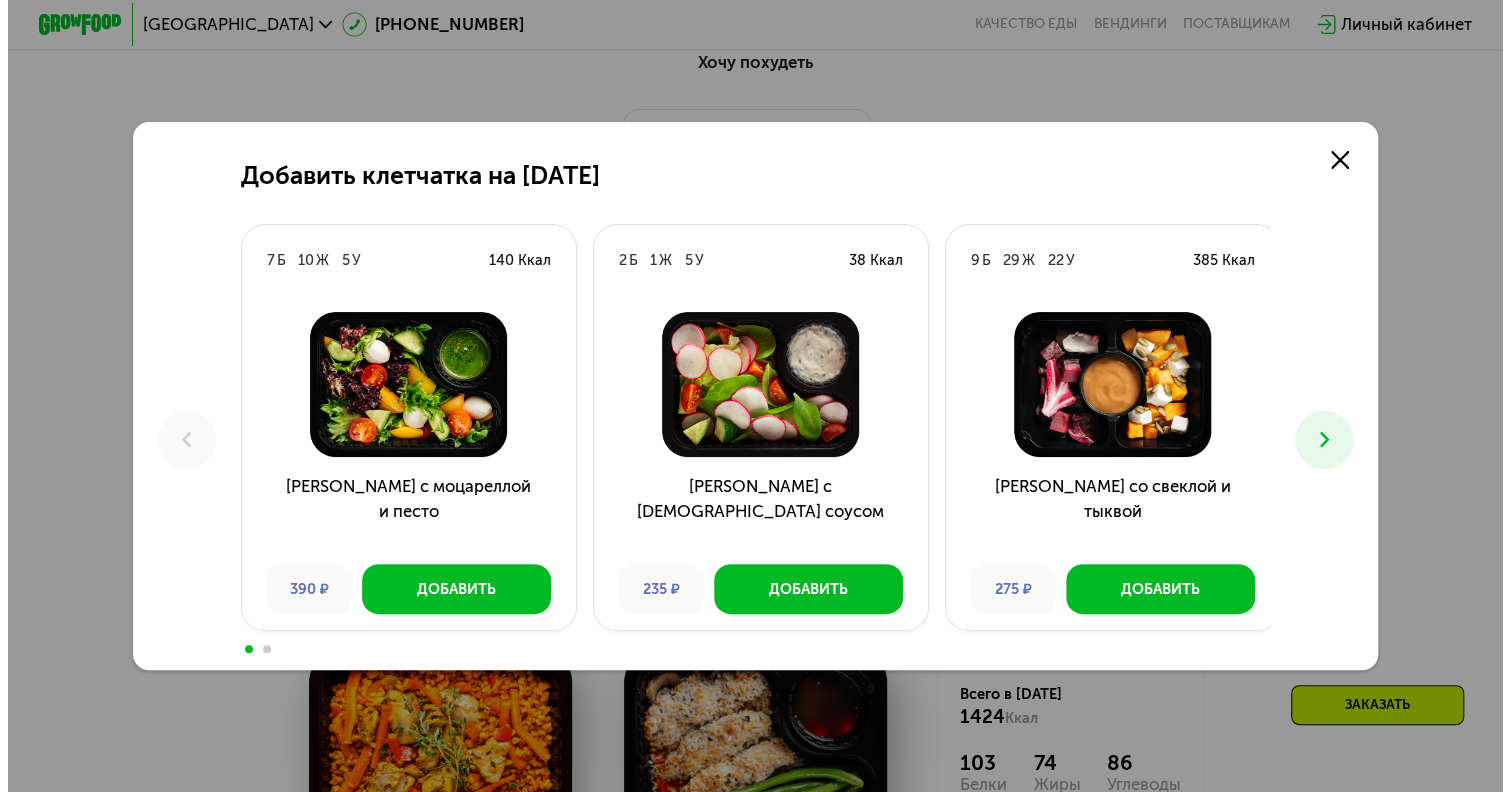 scroll, scrollTop: 0, scrollLeft: 0, axis: both 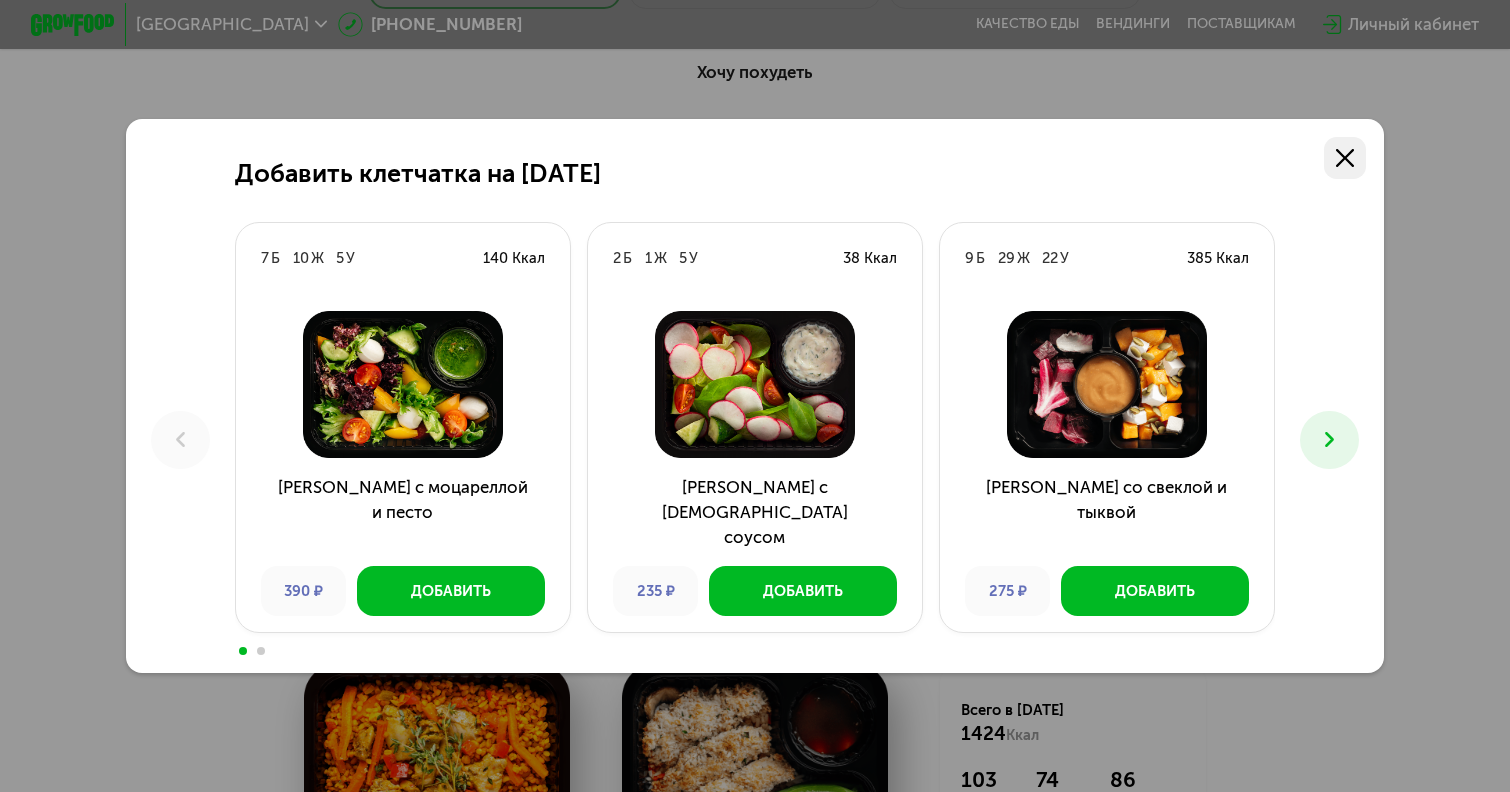 click 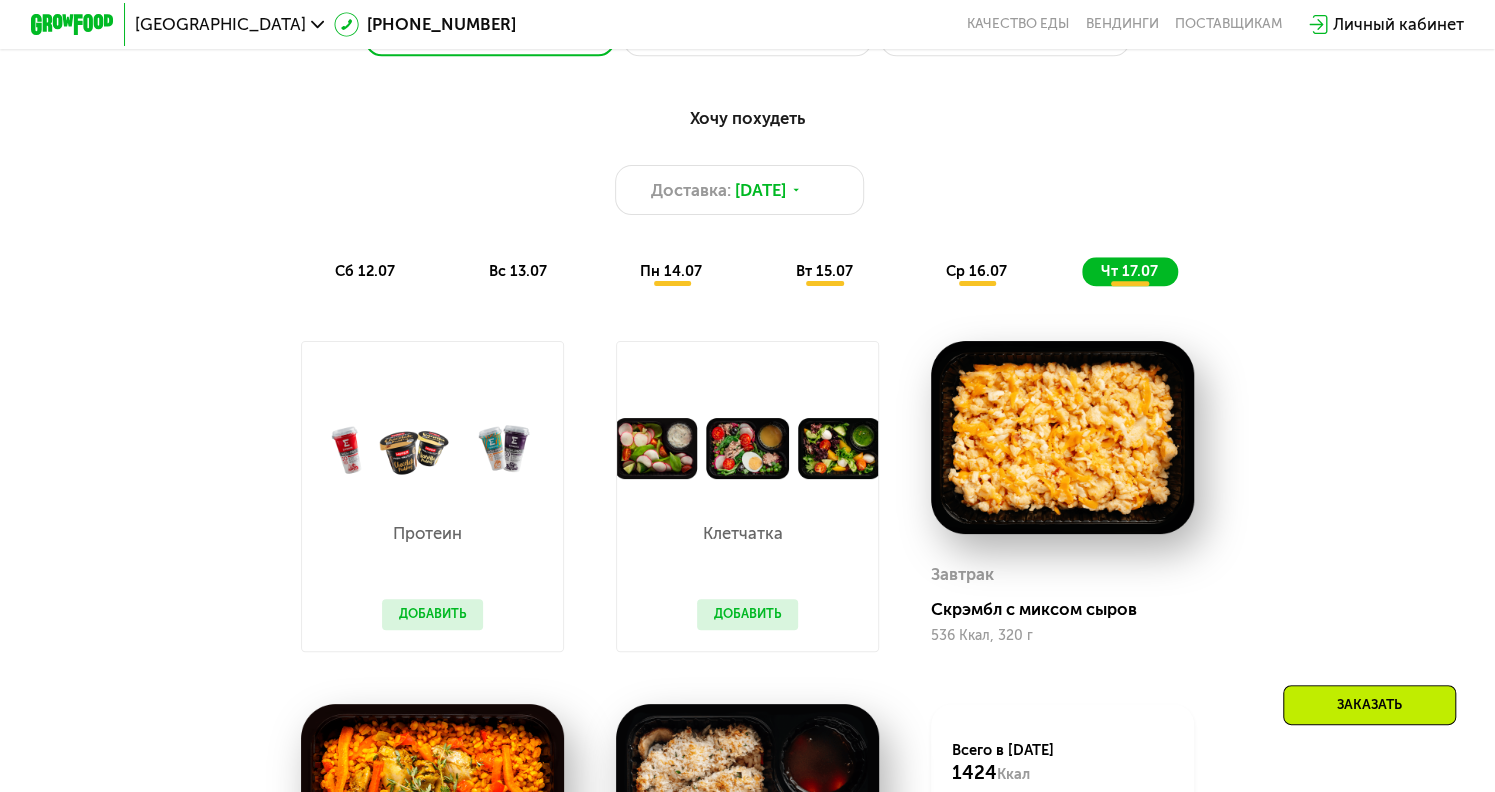 scroll, scrollTop: 1200, scrollLeft: 0, axis: vertical 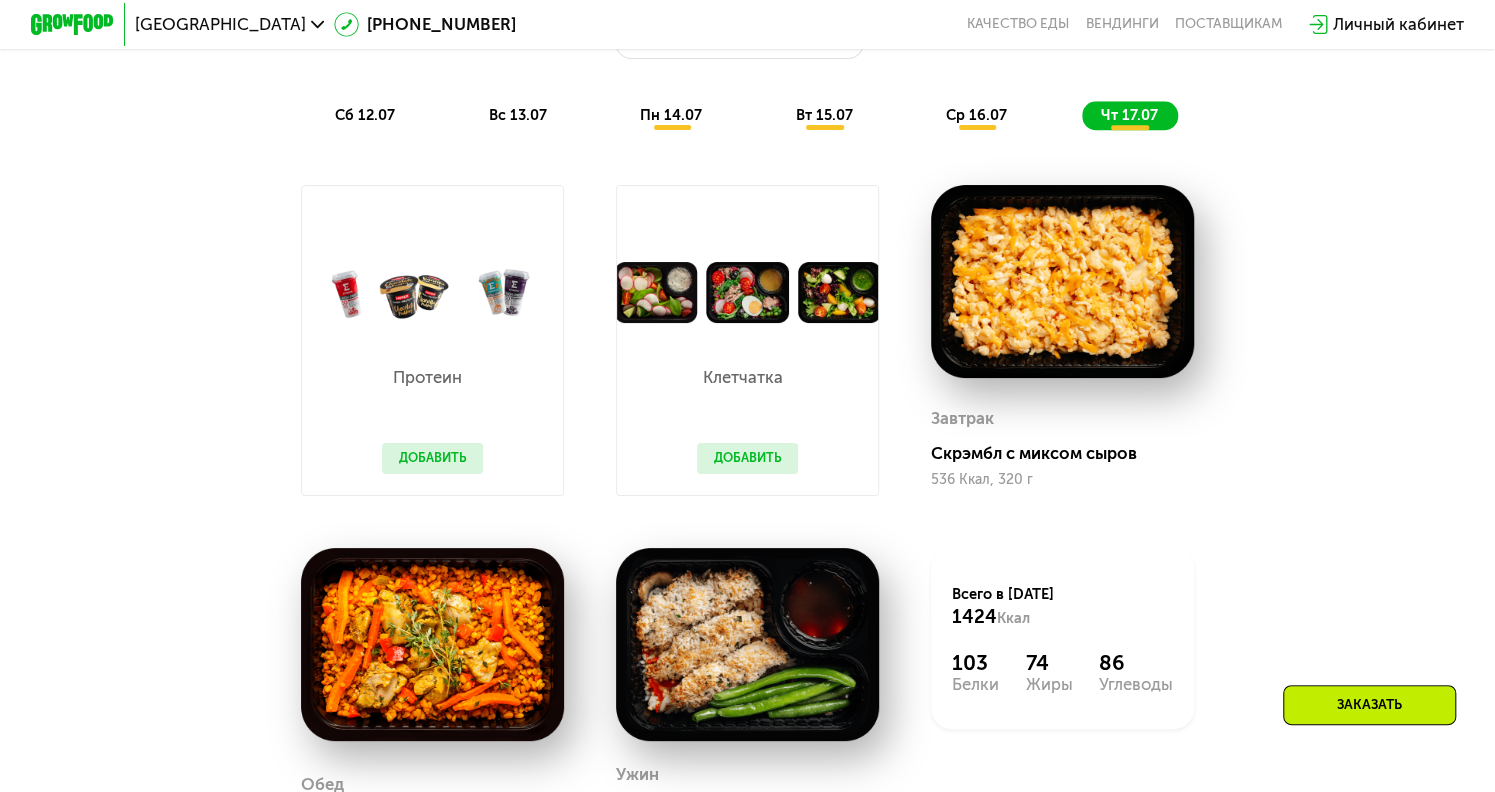 click on "Заказать" at bounding box center (1369, 705) 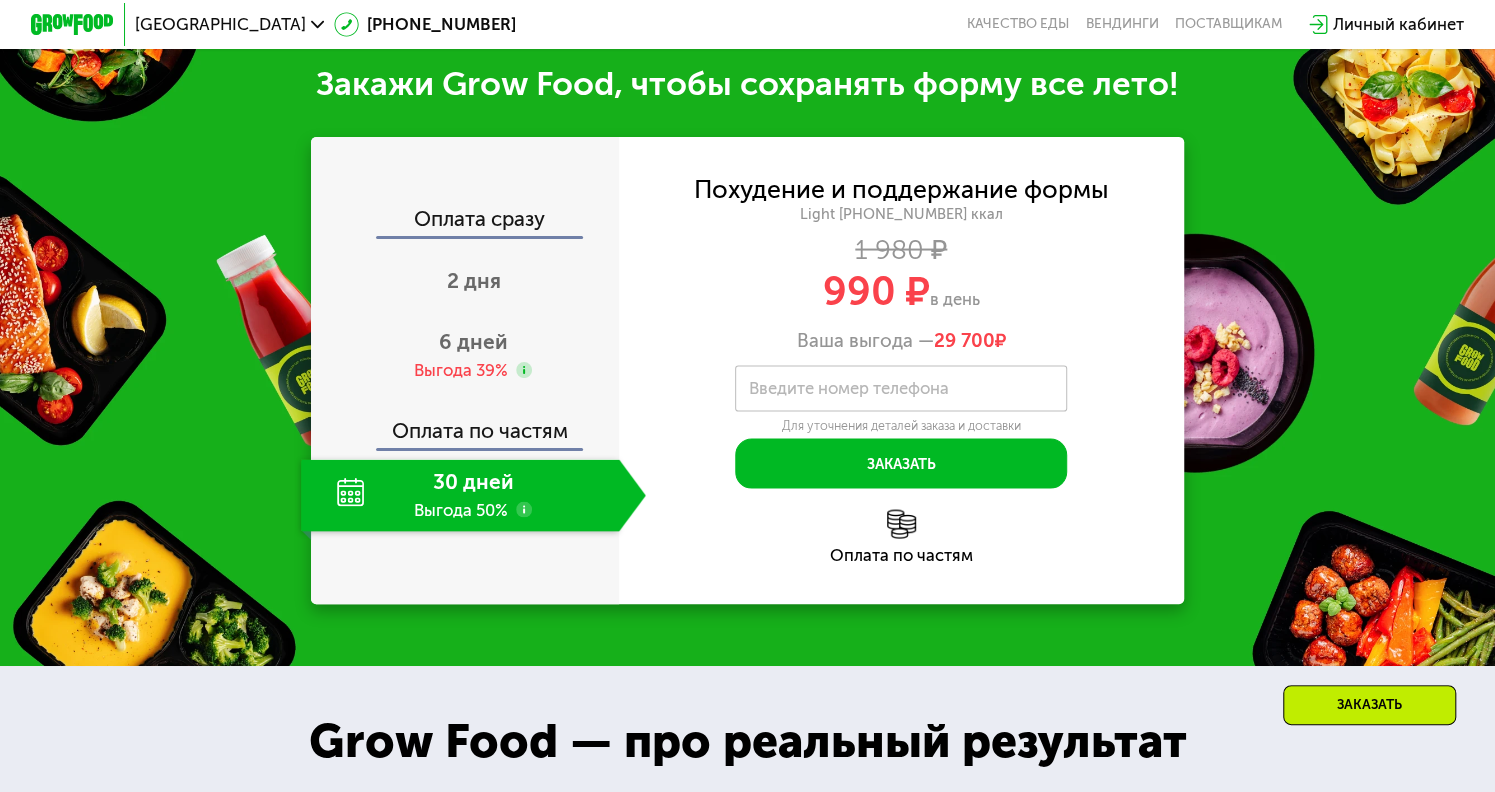 scroll, scrollTop: 2200, scrollLeft: 0, axis: vertical 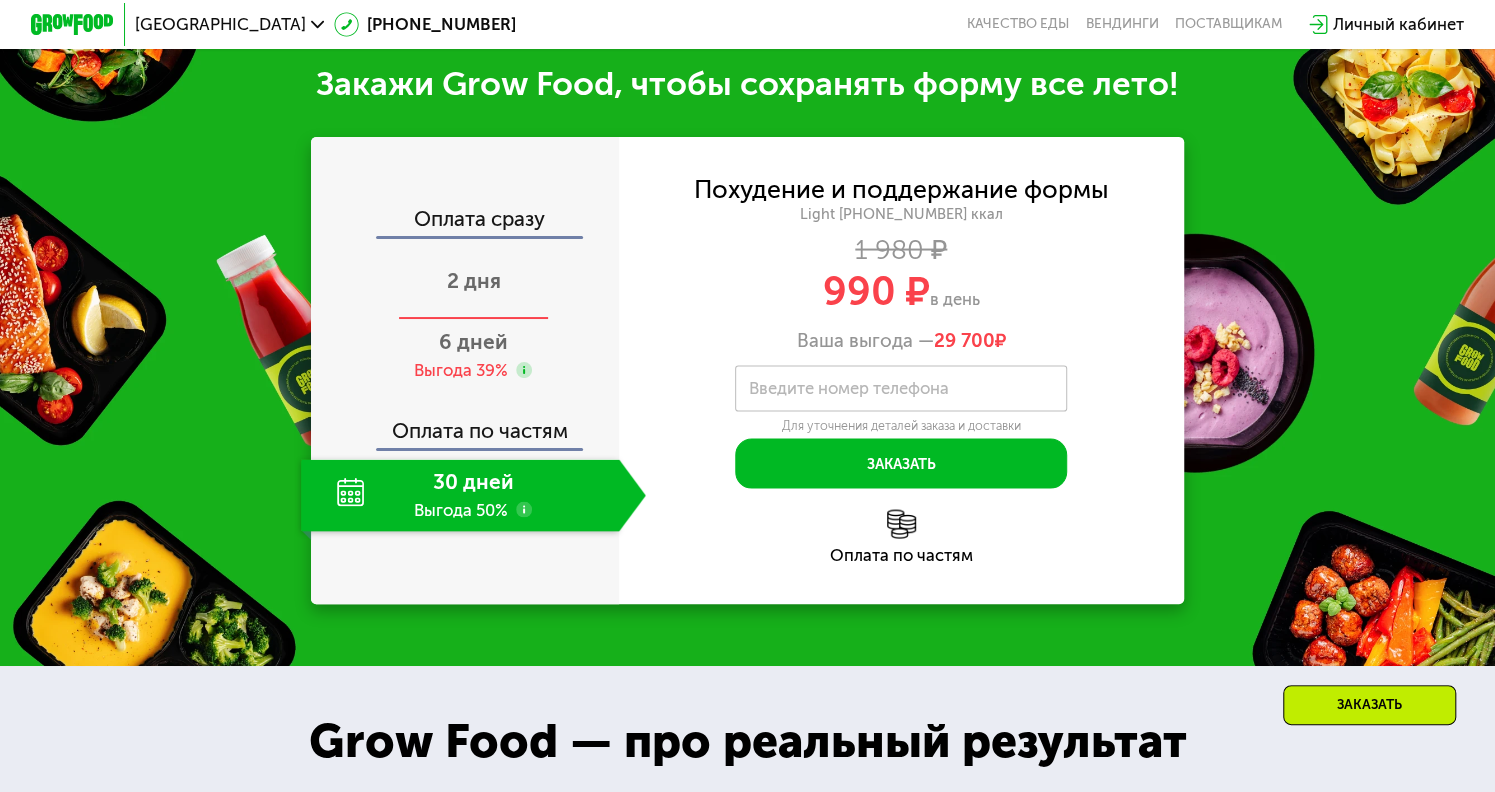 click on "2 дня" at bounding box center [473, 280] 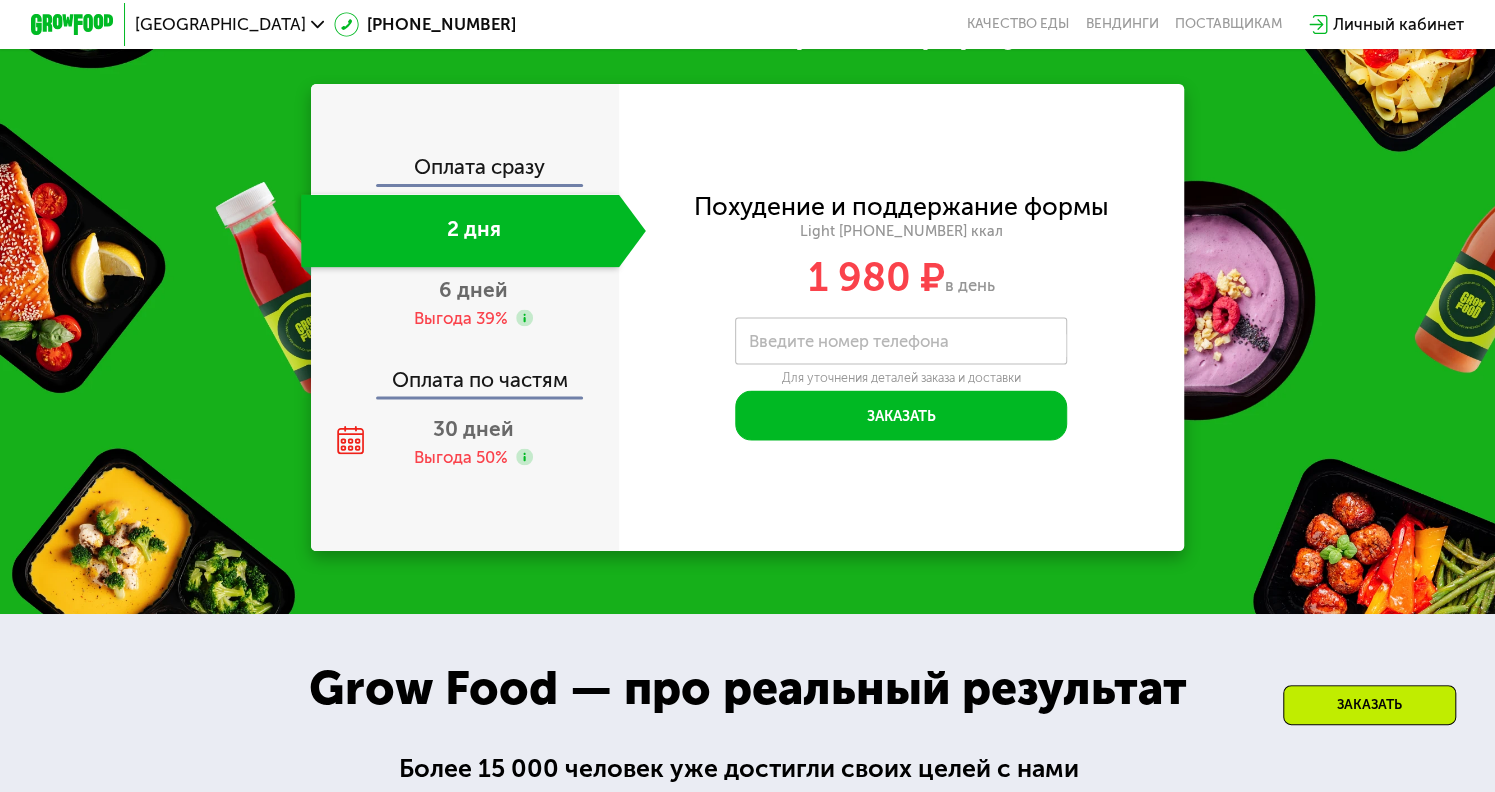scroll, scrollTop: 2100, scrollLeft: 0, axis: vertical 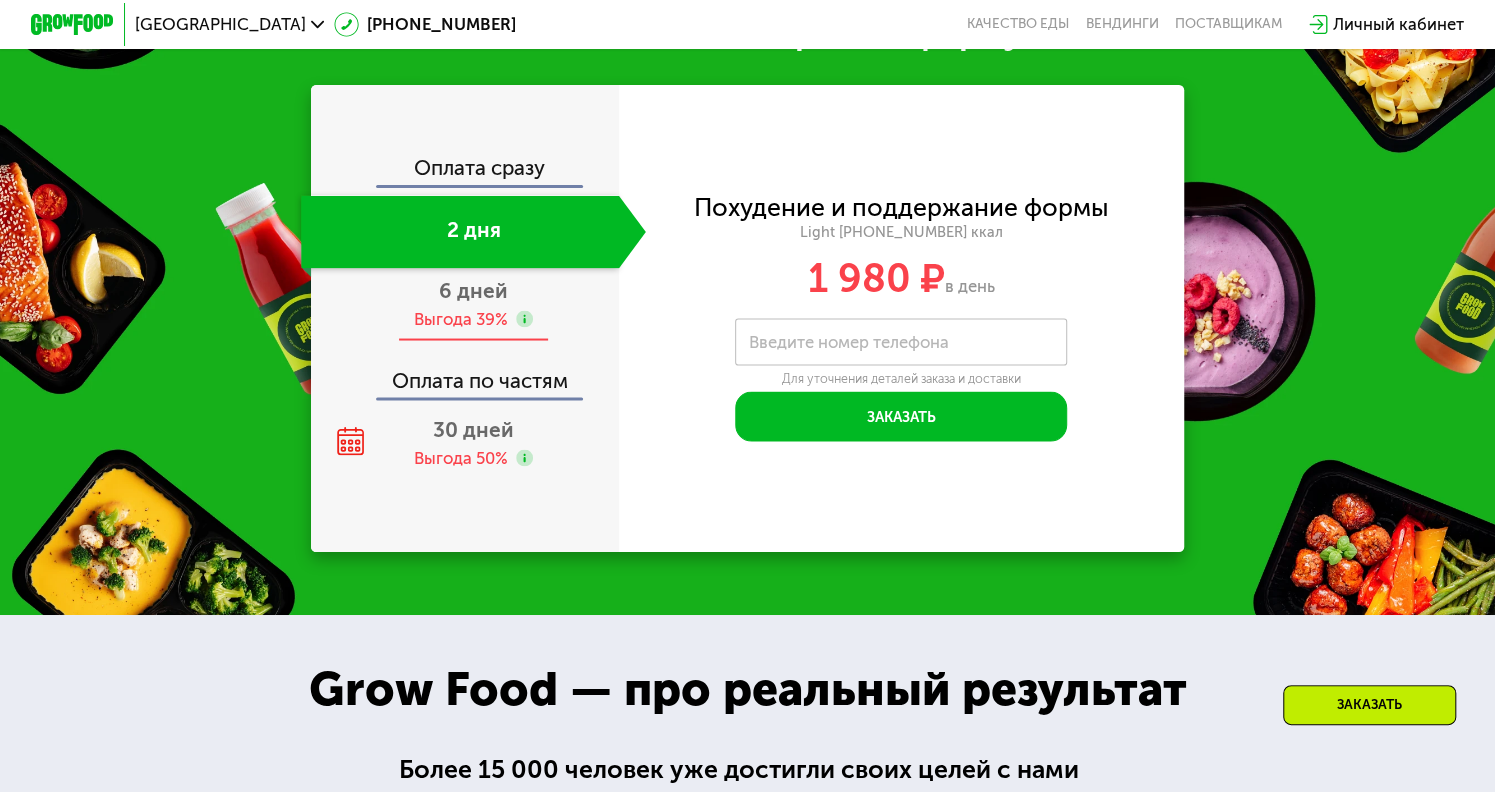 click on "6 дней Выгода 39%" at bounding box center (473, 304) 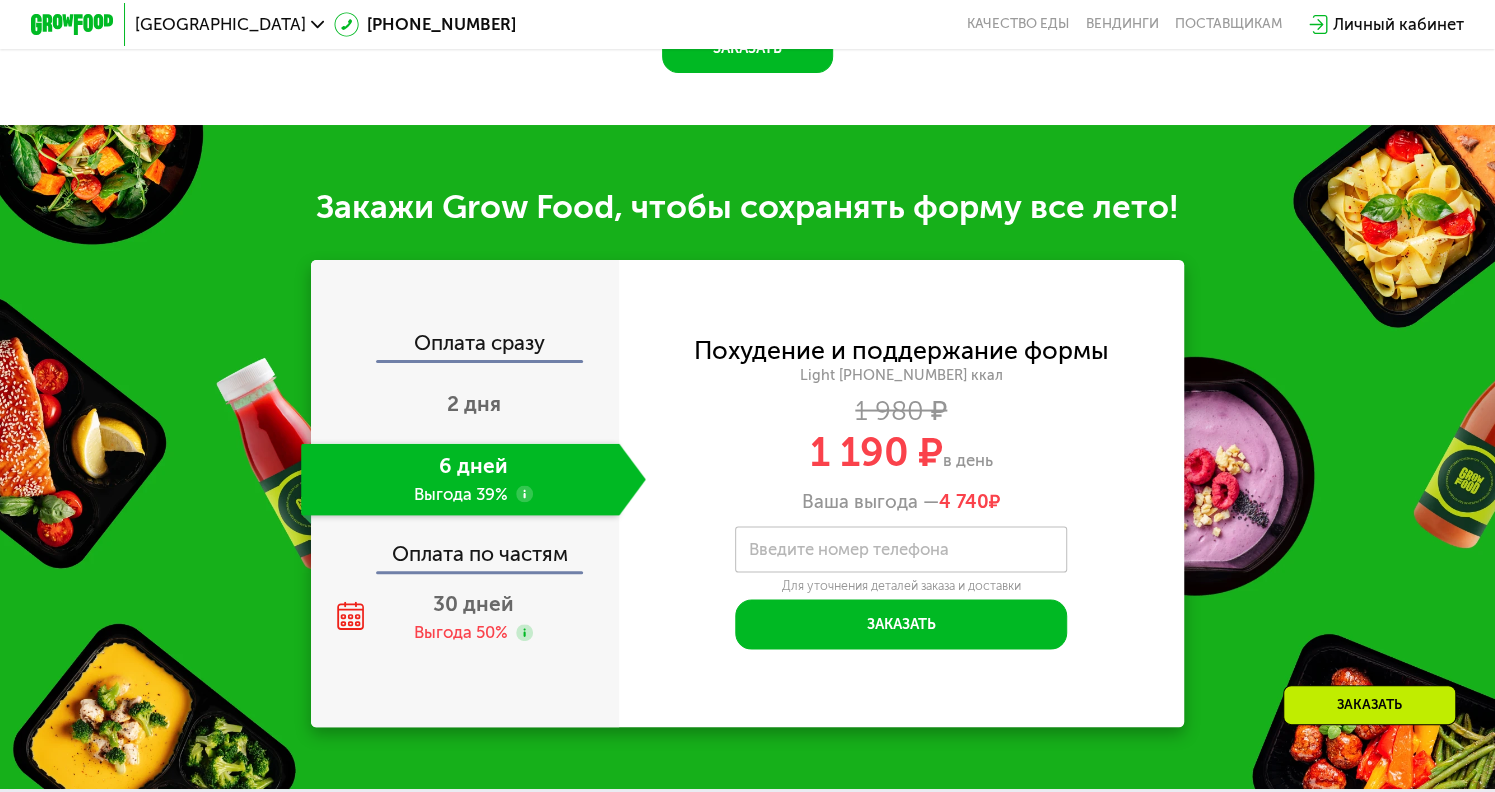 scroll, scrollTop: 2233, scrollLeft: 0, axis: vertical 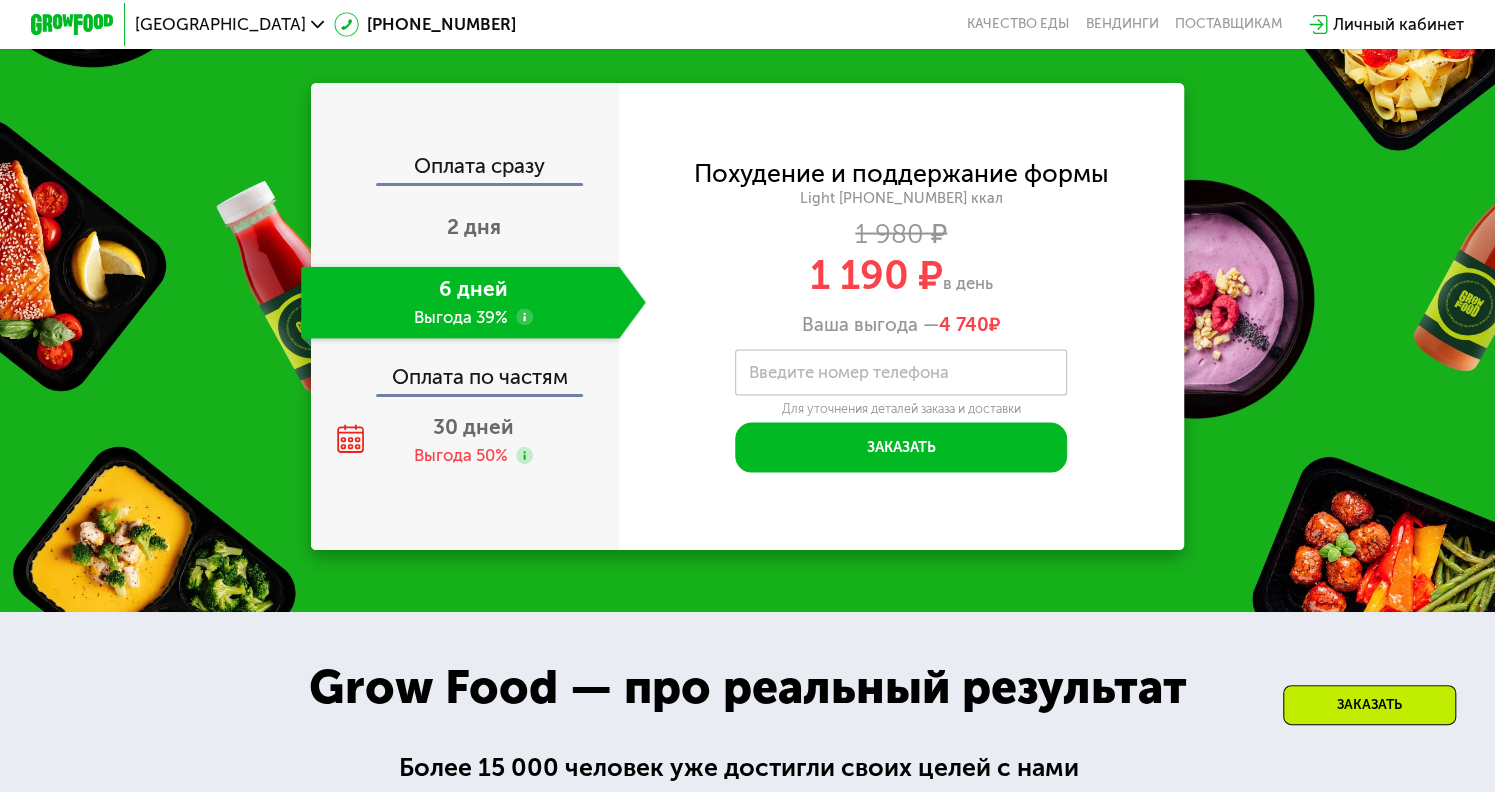 click 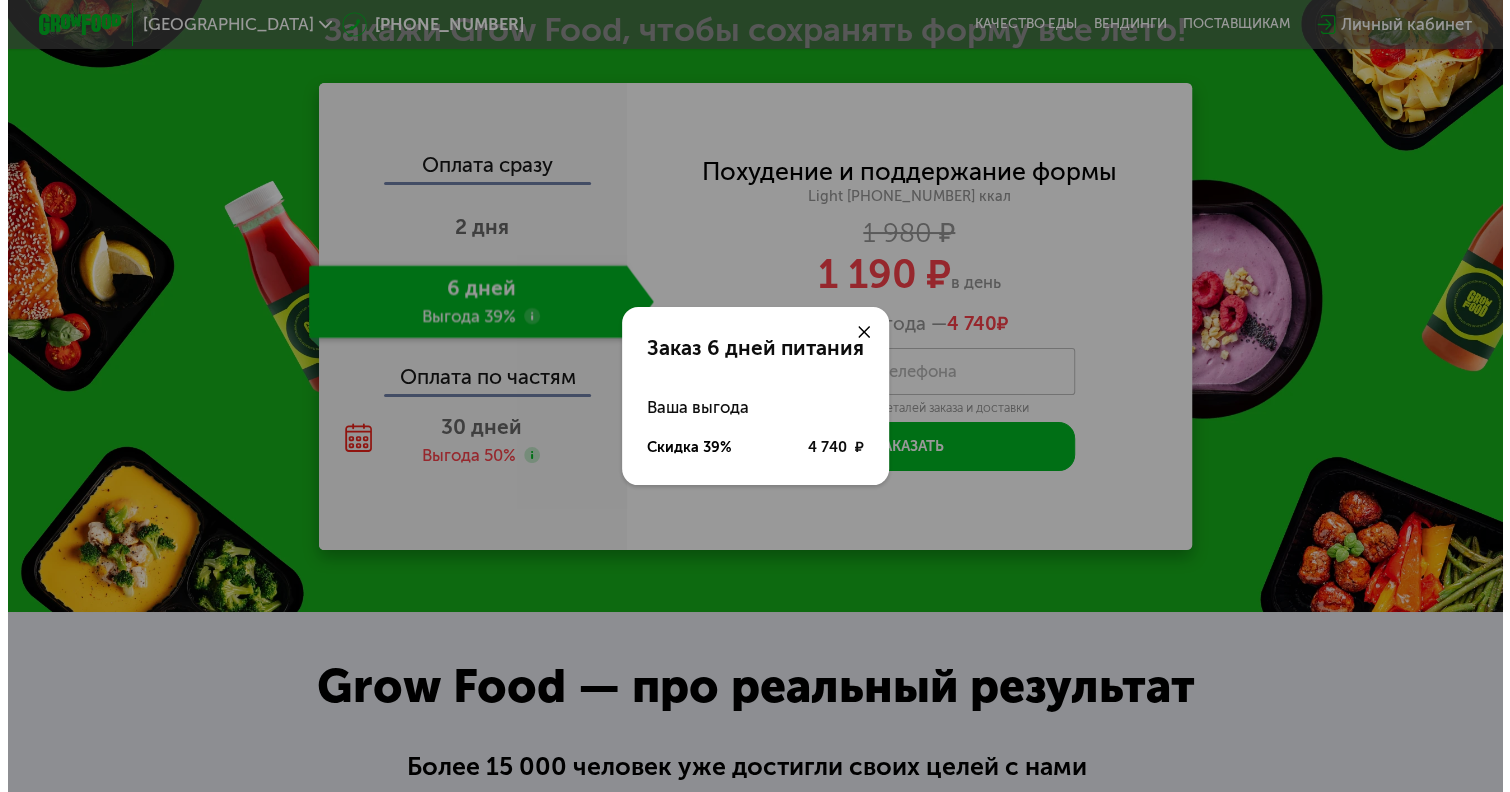 scroll, scrollTop: 0, scrollLeft: 0, axis: both 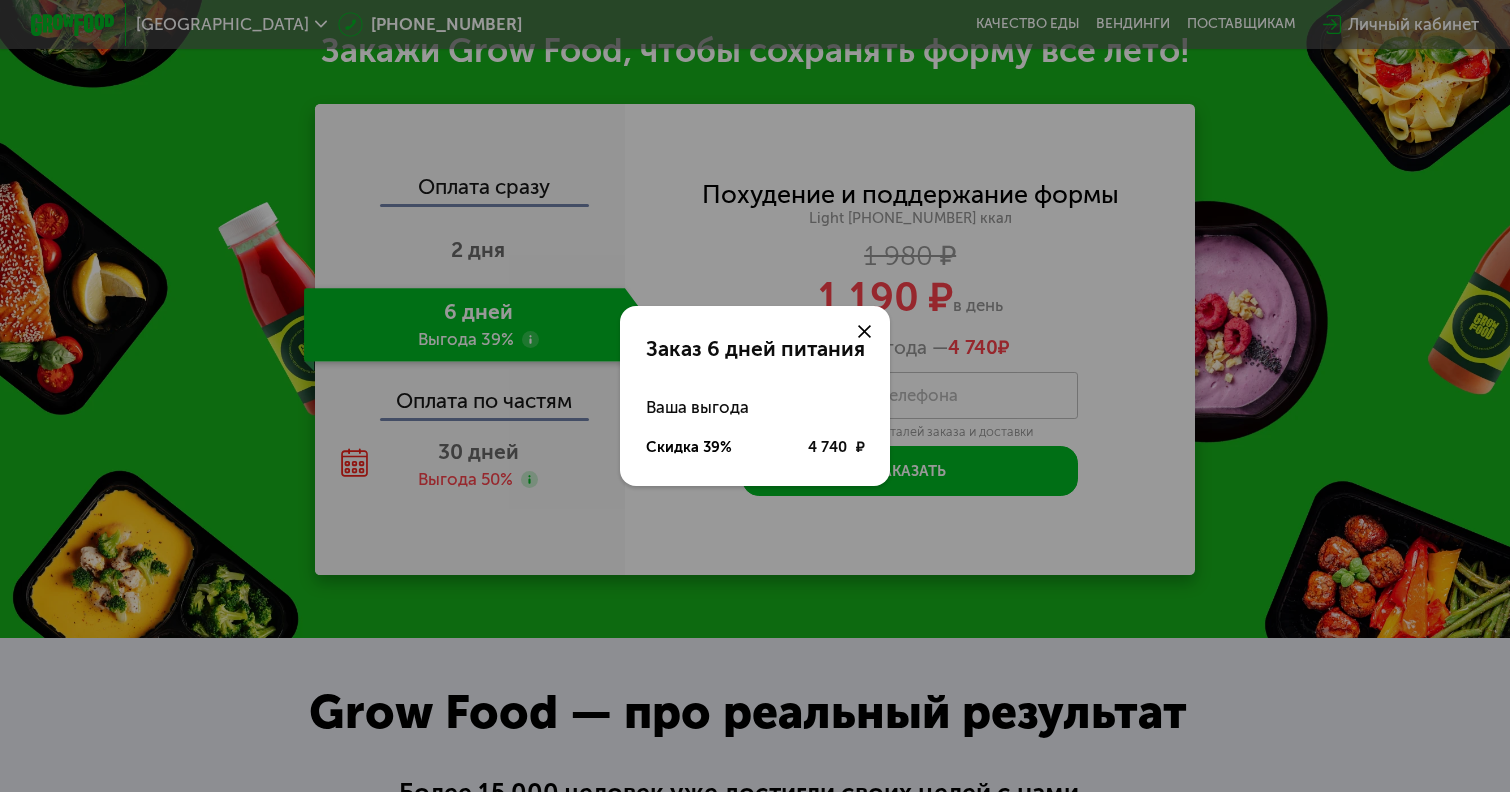 click 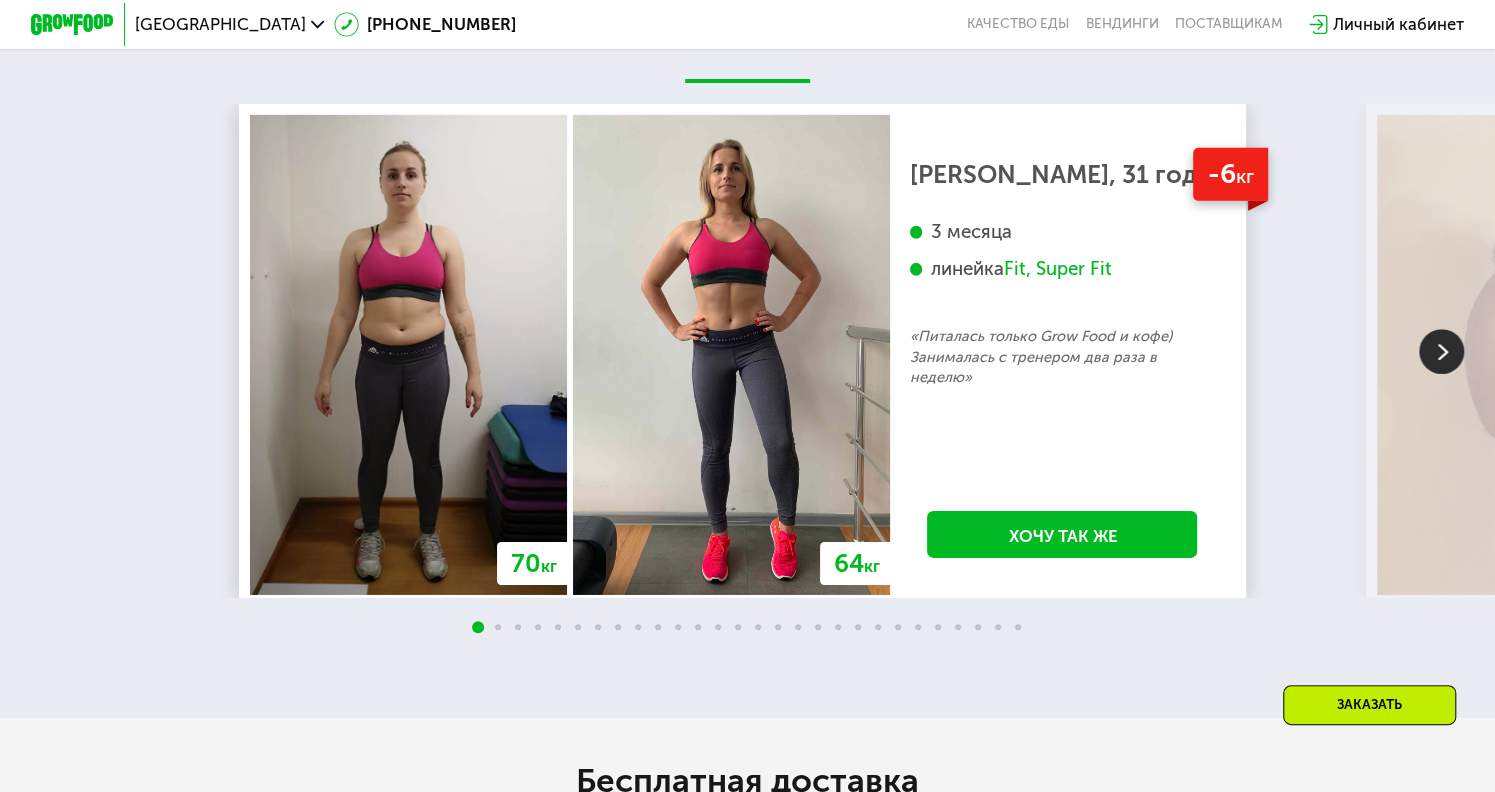 scroll, scrollTop: 3633, scrollLeft: 0, axis: vertical 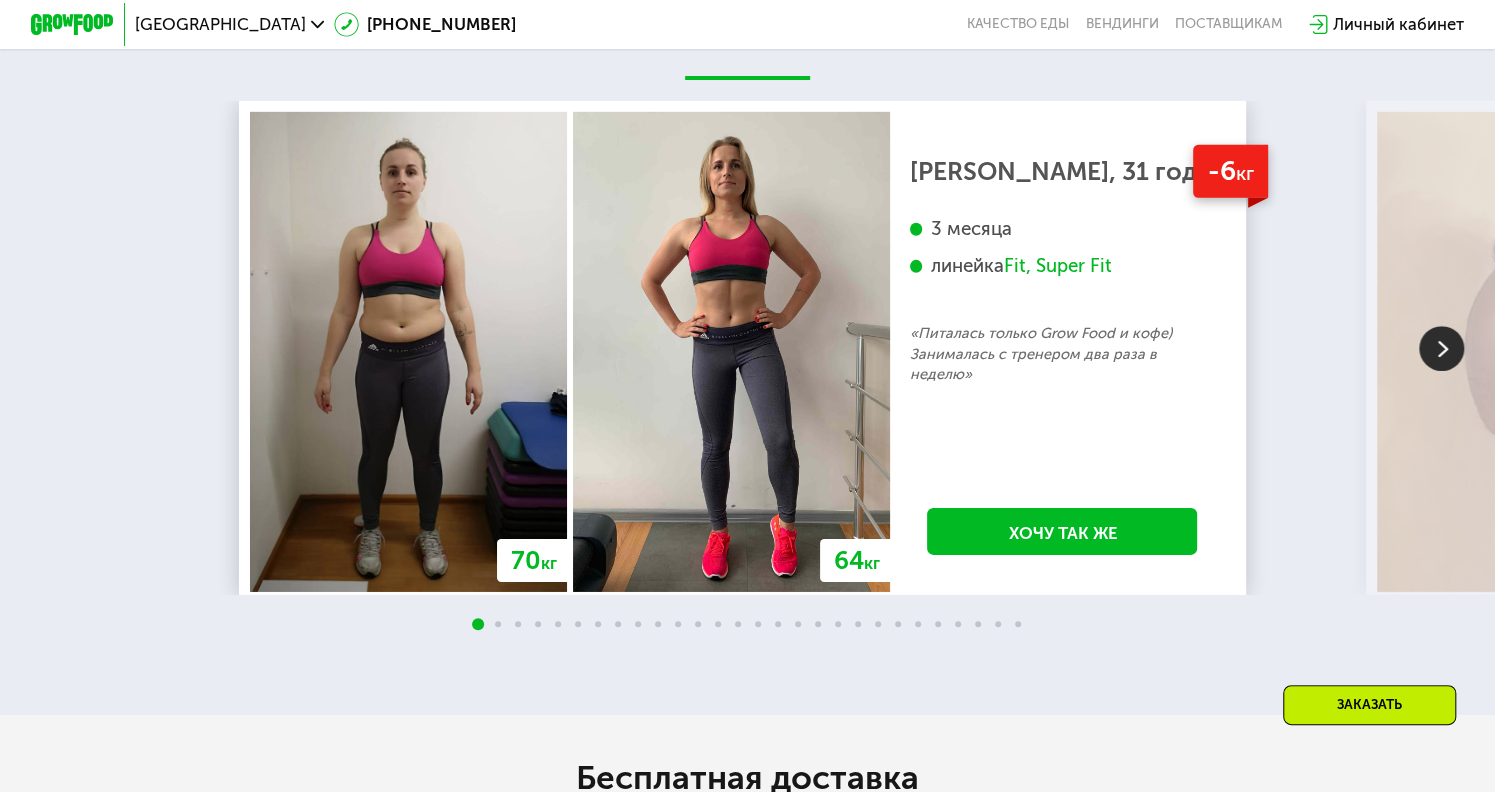 click at bounding box center [1441, 348] 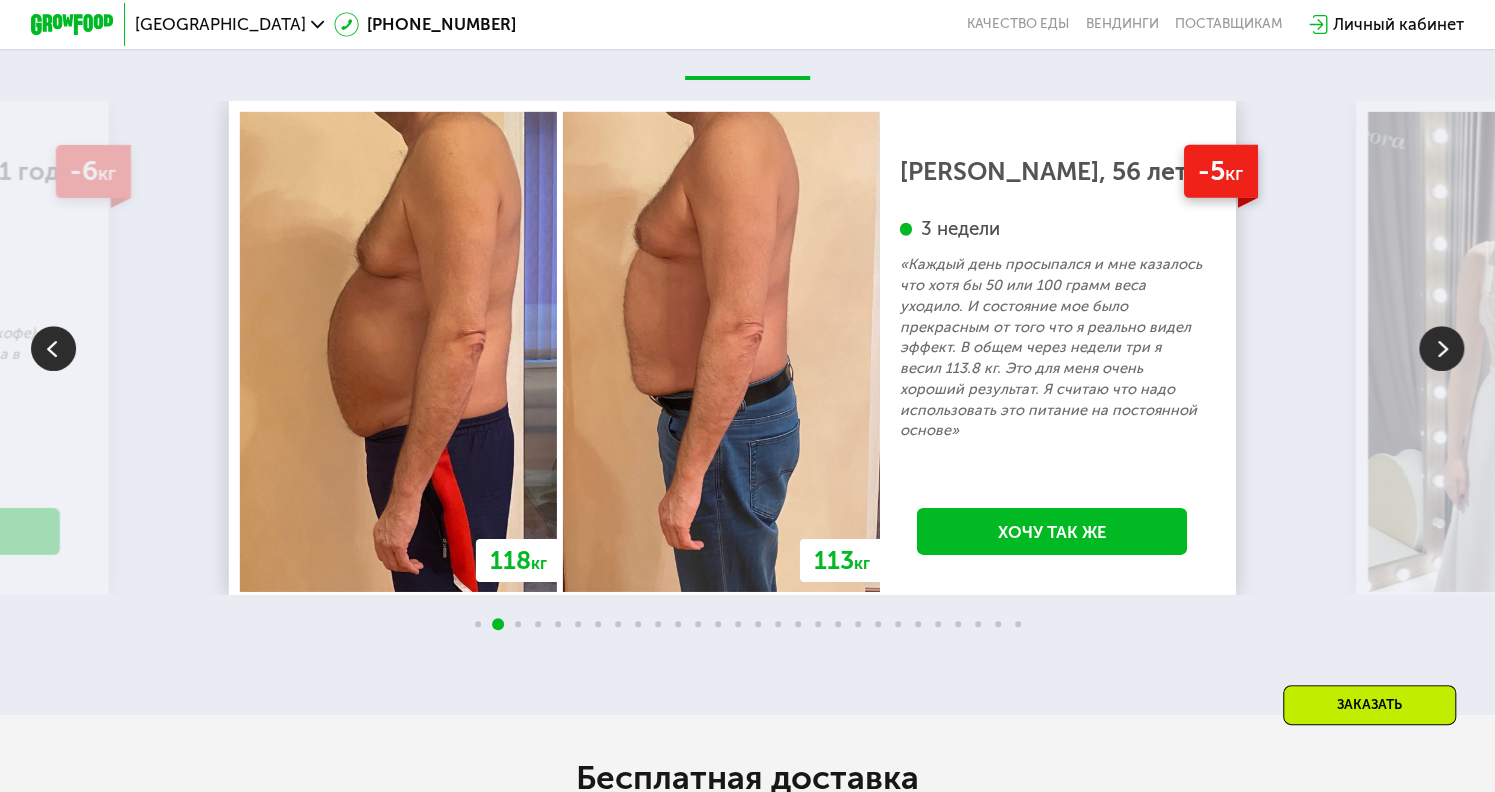 click at bounding box center (1441, 348) 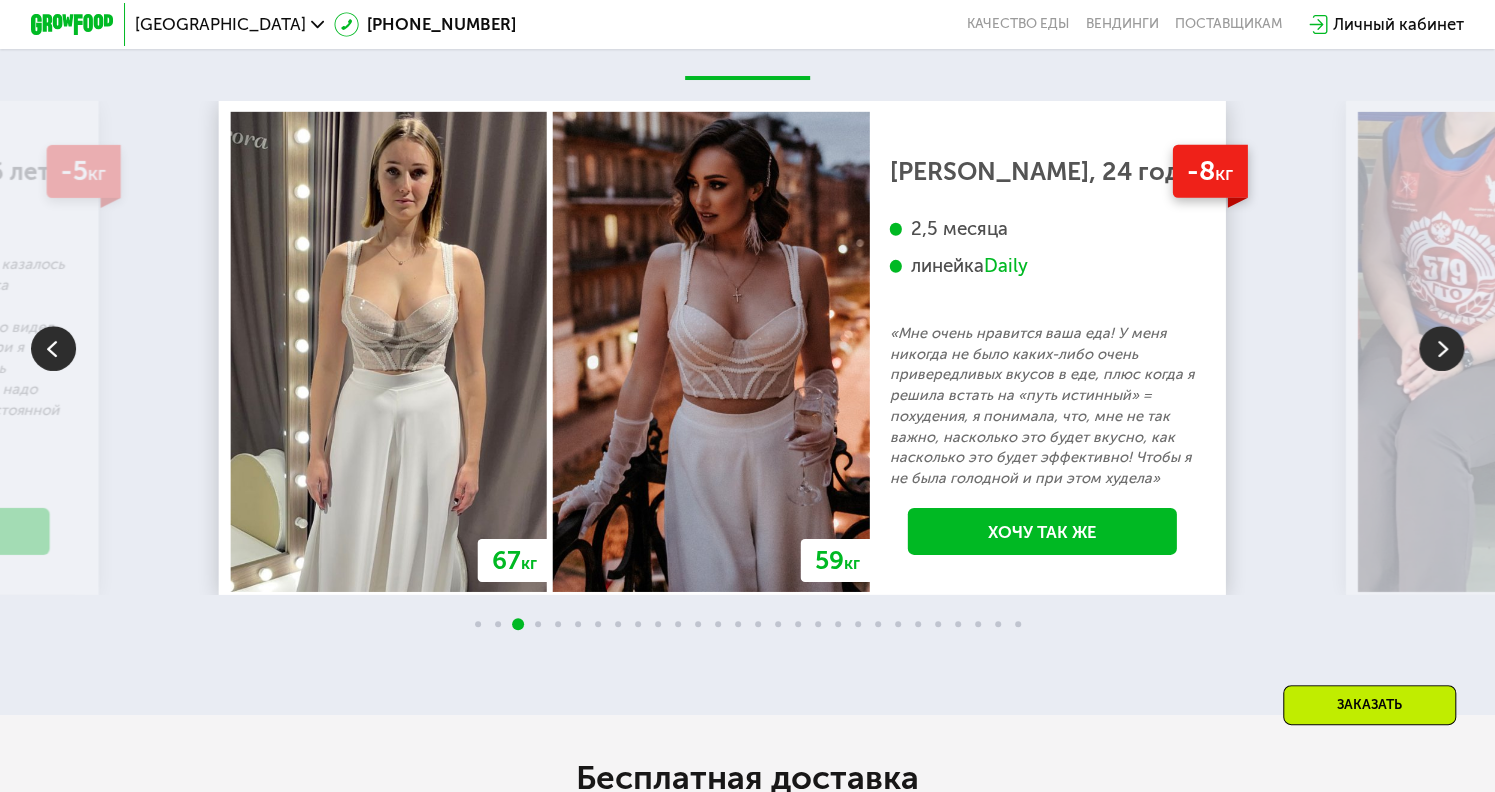click at bounding box center [1441, 348] 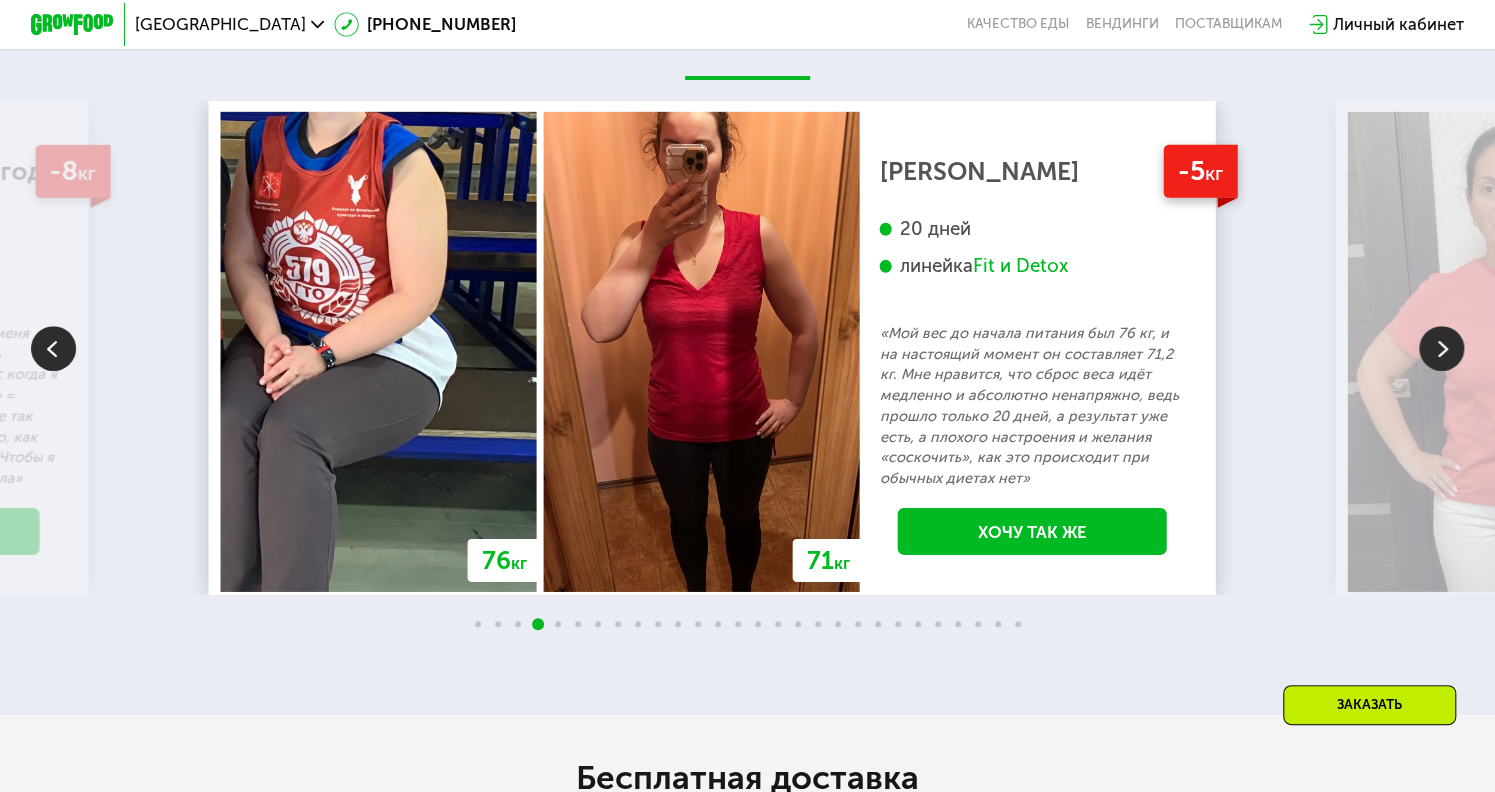 click at bounding box center (1441, 348) 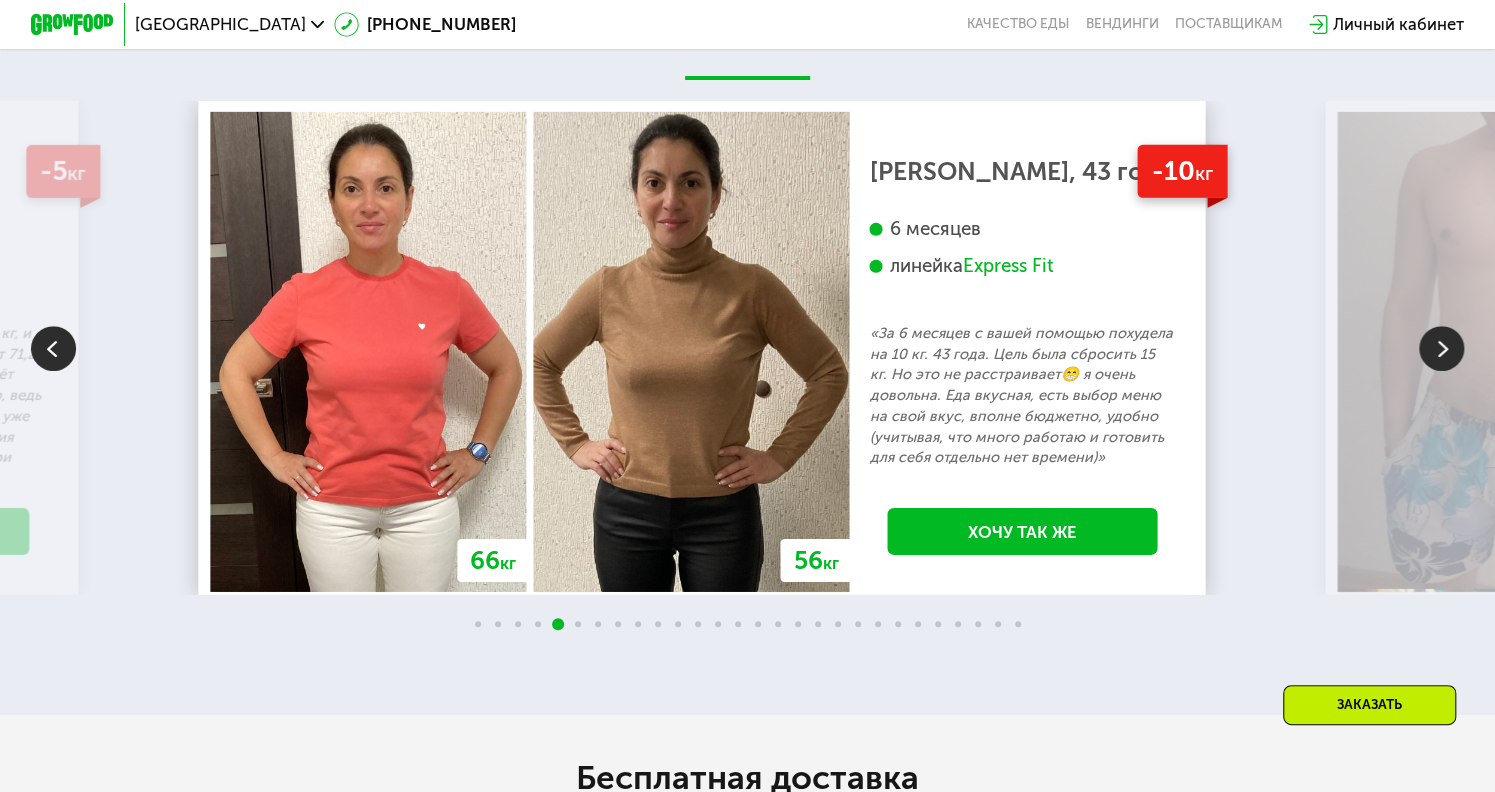 click at bounding box center [1441, 348] 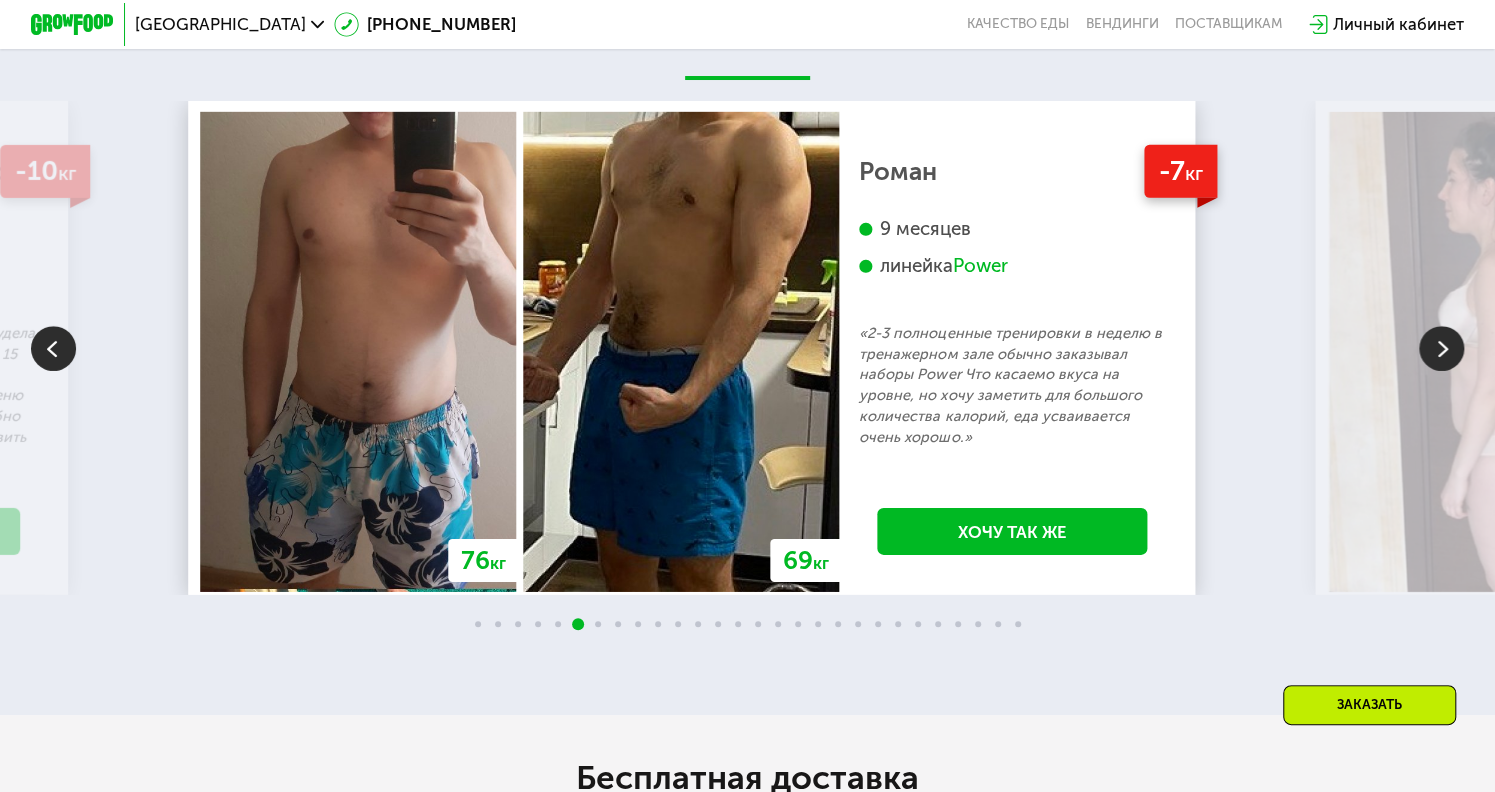 click at bounding box center (1441, 348) 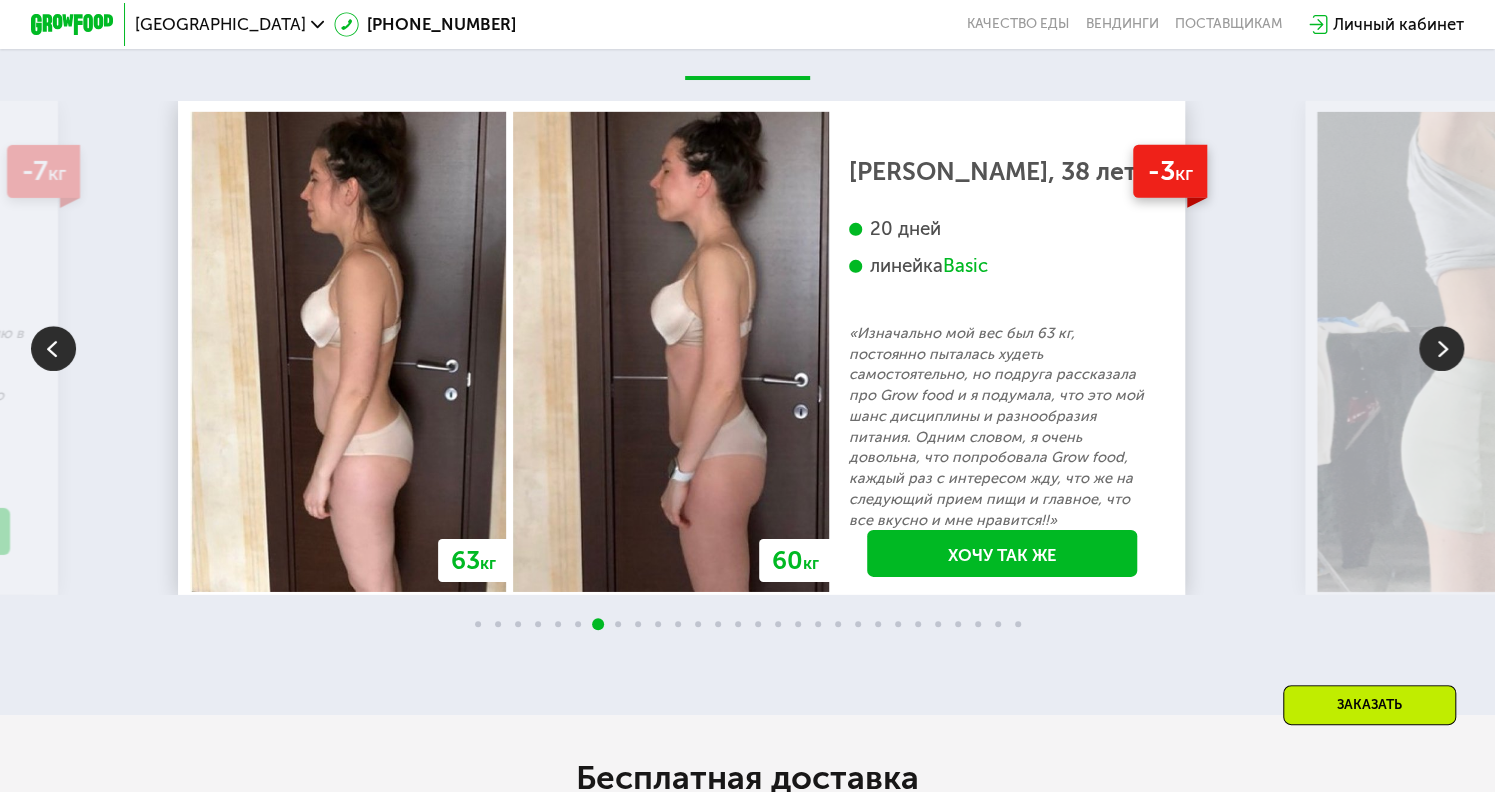 click at bounding box center [1441, 348] 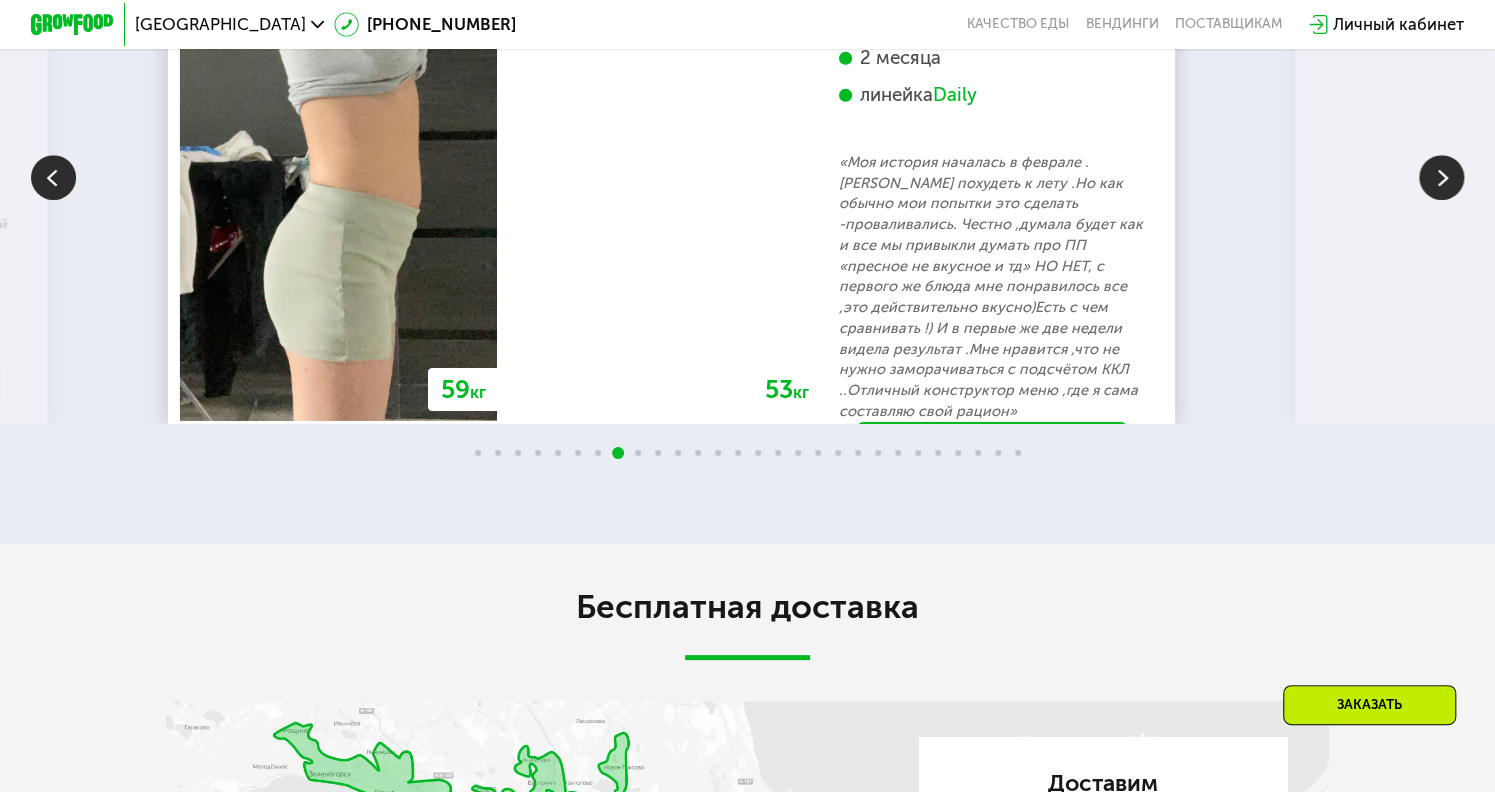 scroll, scrollTop: 3733, scrollLeft: 0, axis: vertical 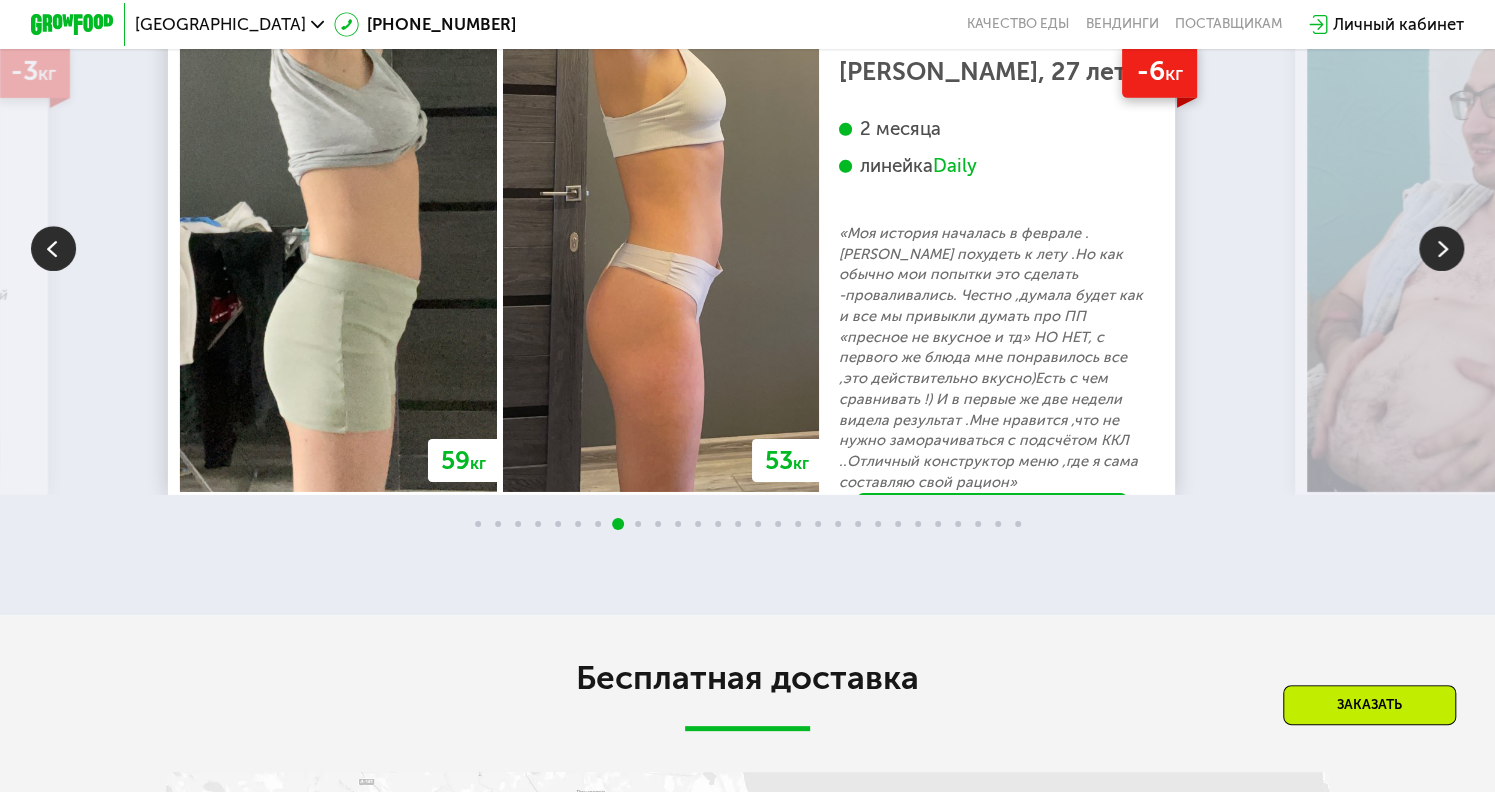 click at bounding box center (1441, 248) 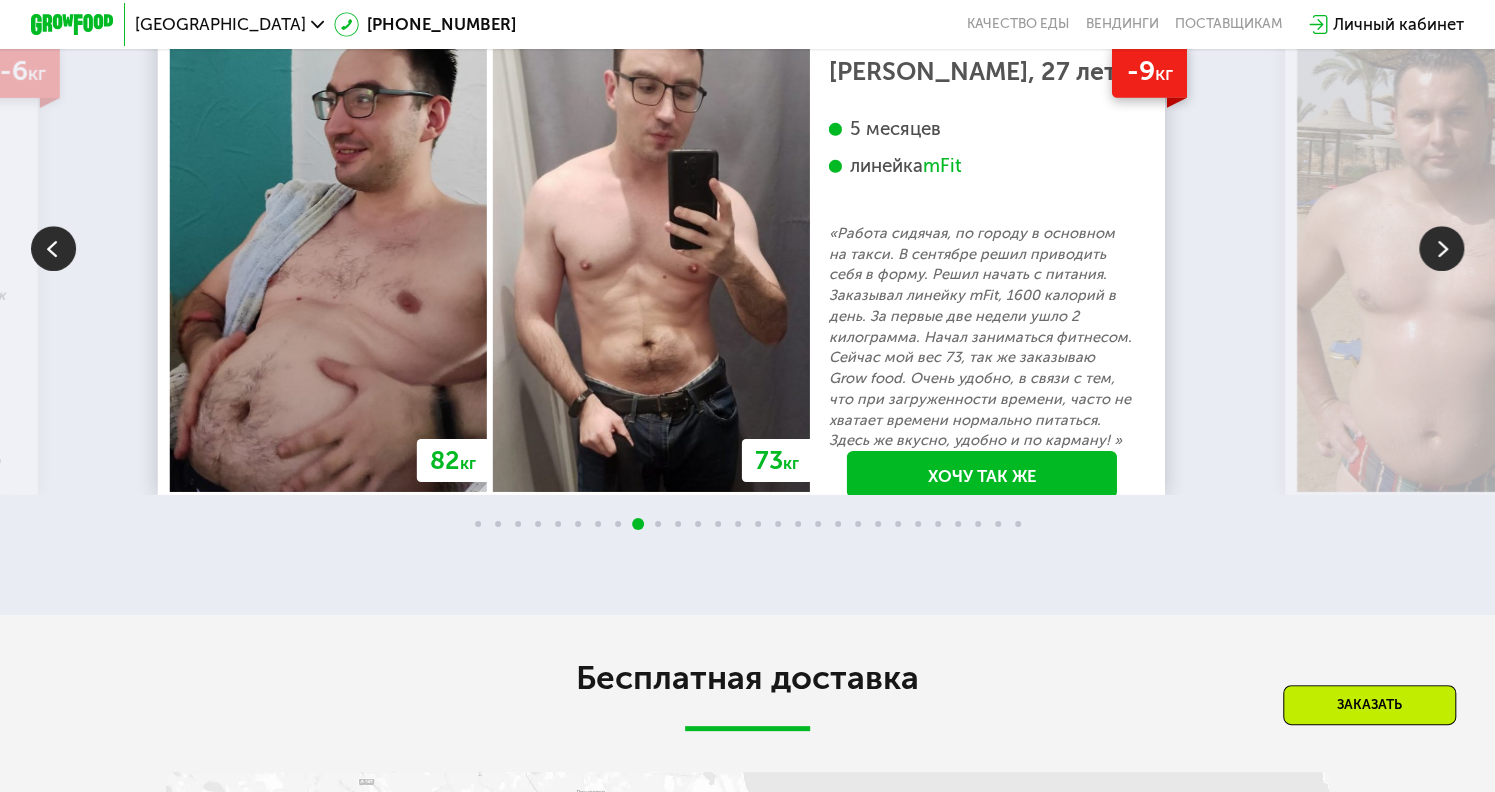 click at bounding box center (1441, 248) 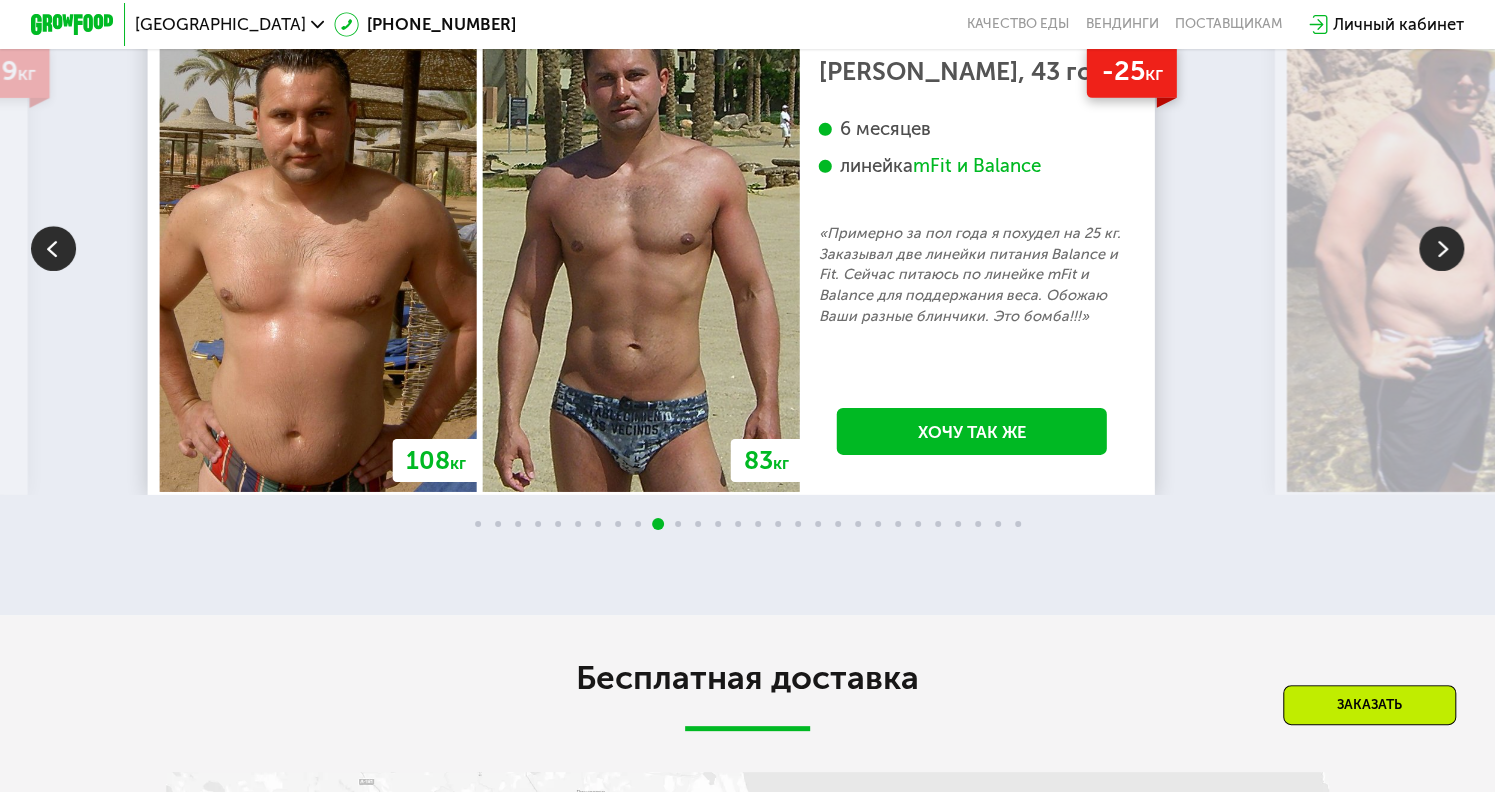 click at bounding box center [1441, 248] 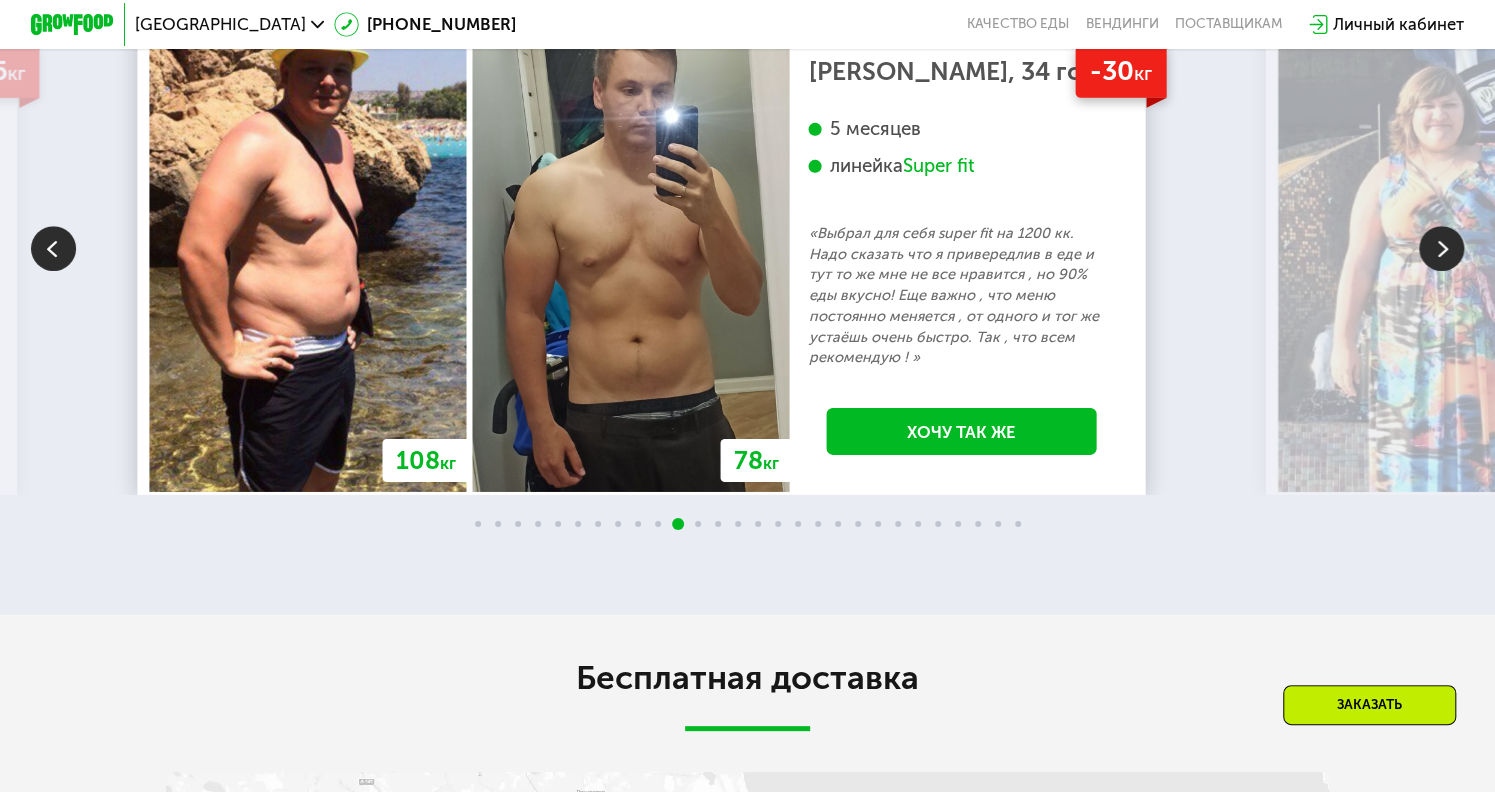 click at bounding box center [1441, 248] 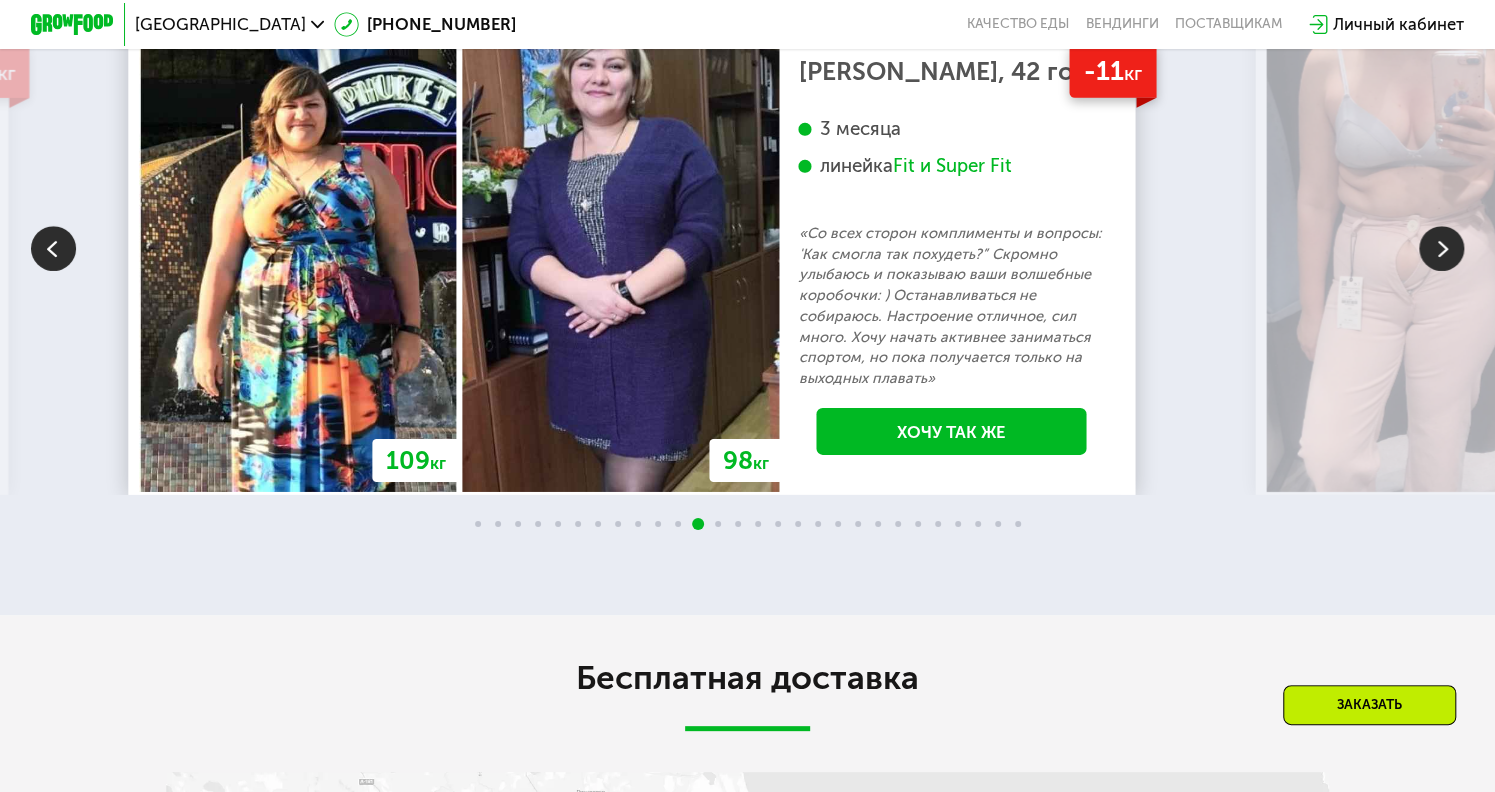 click at bounding box center [1441, 248] 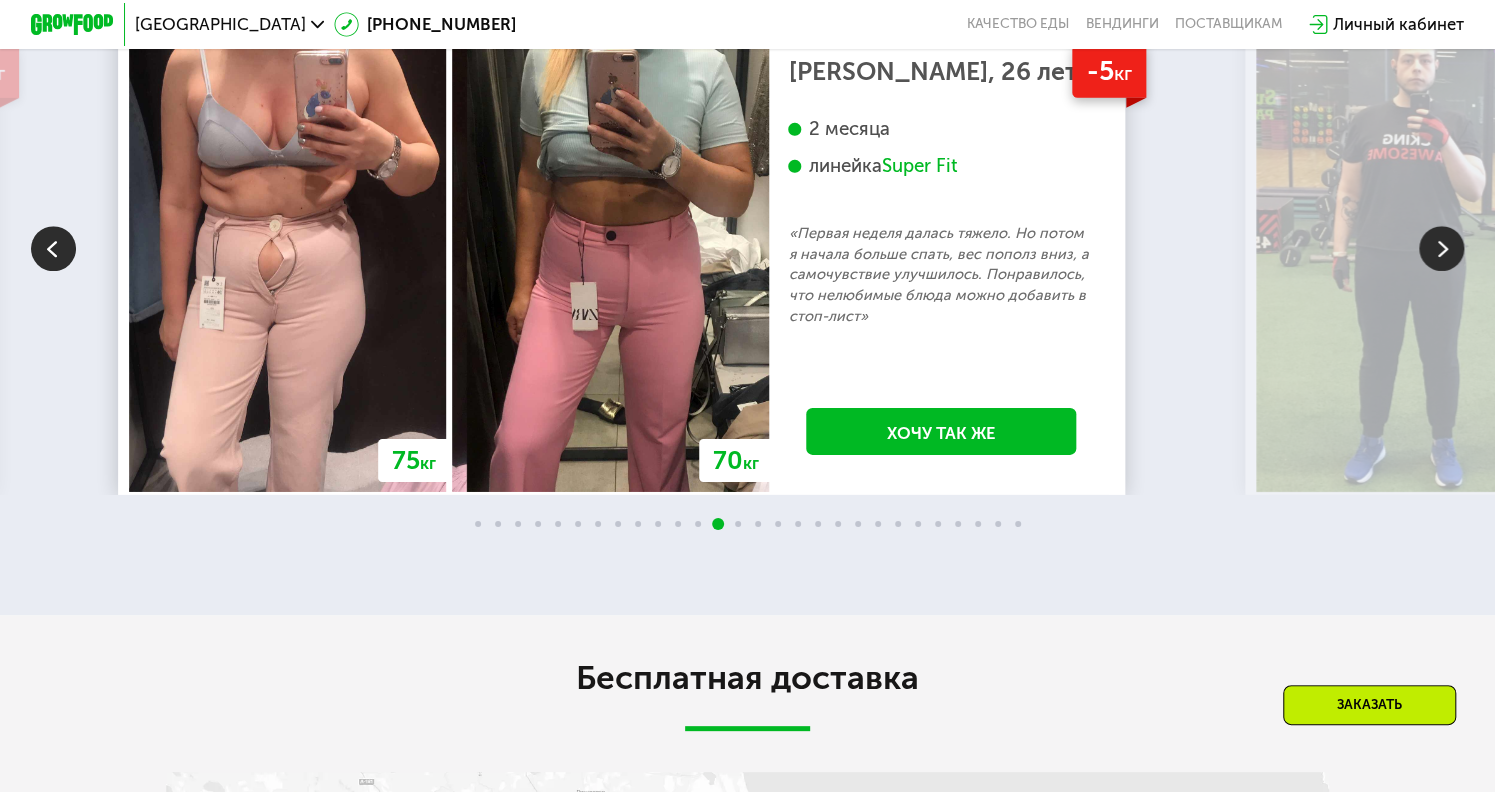 click at bounding box center [1441, 248] 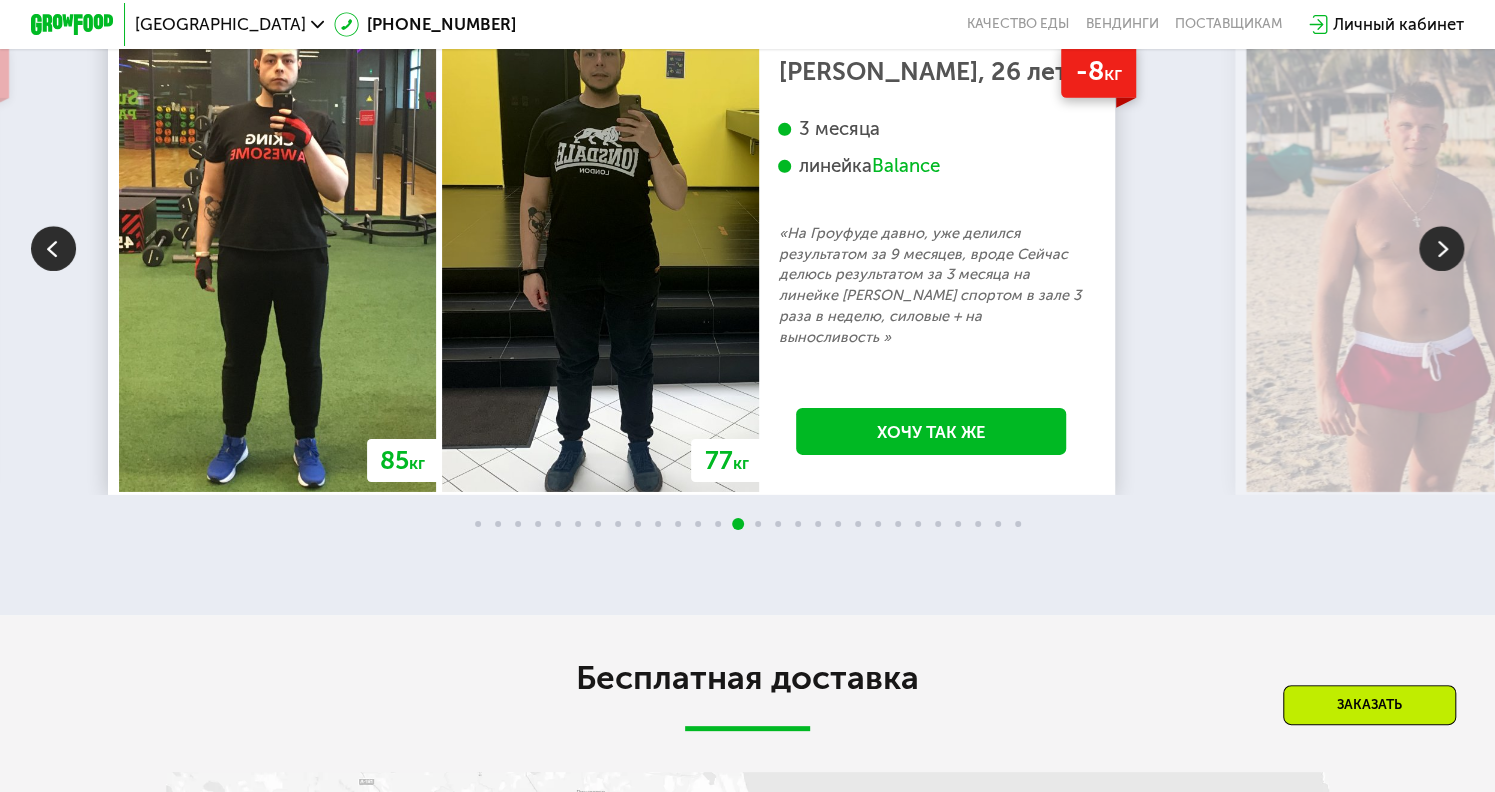 click at bounding box center [1441, 248] 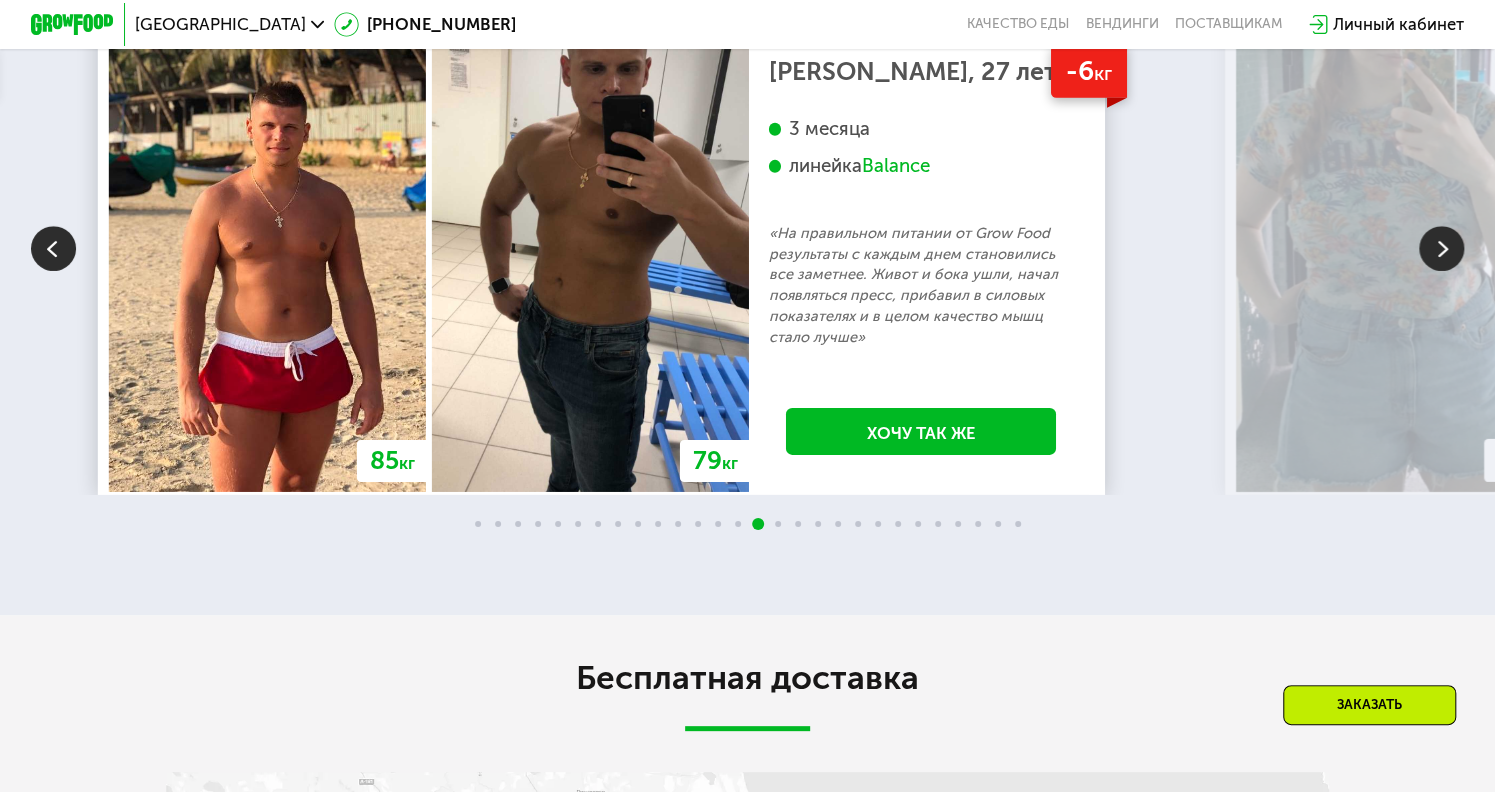 click at bounding box center (1441, 248) 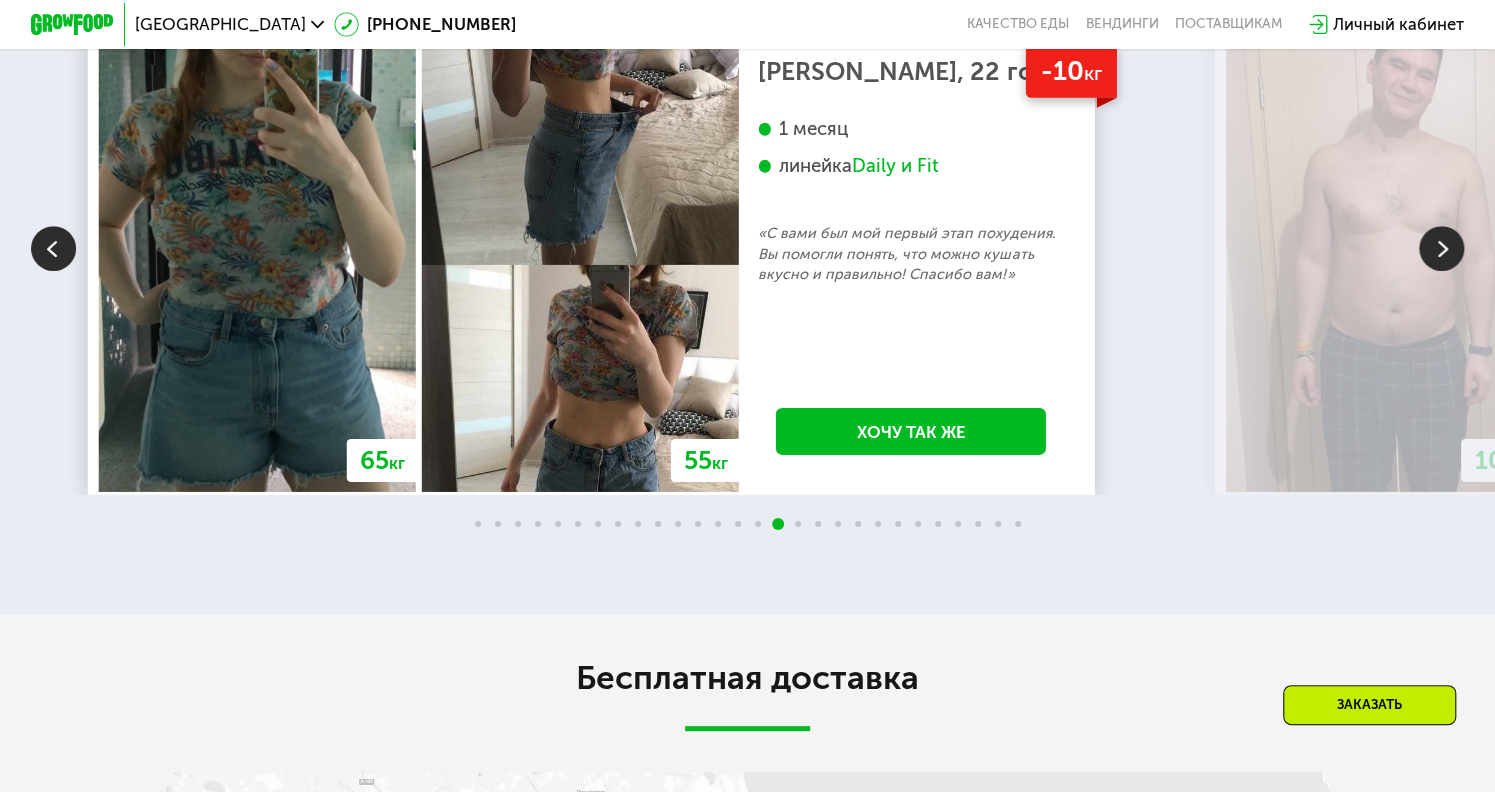 click at bounding box center (1441, 248) 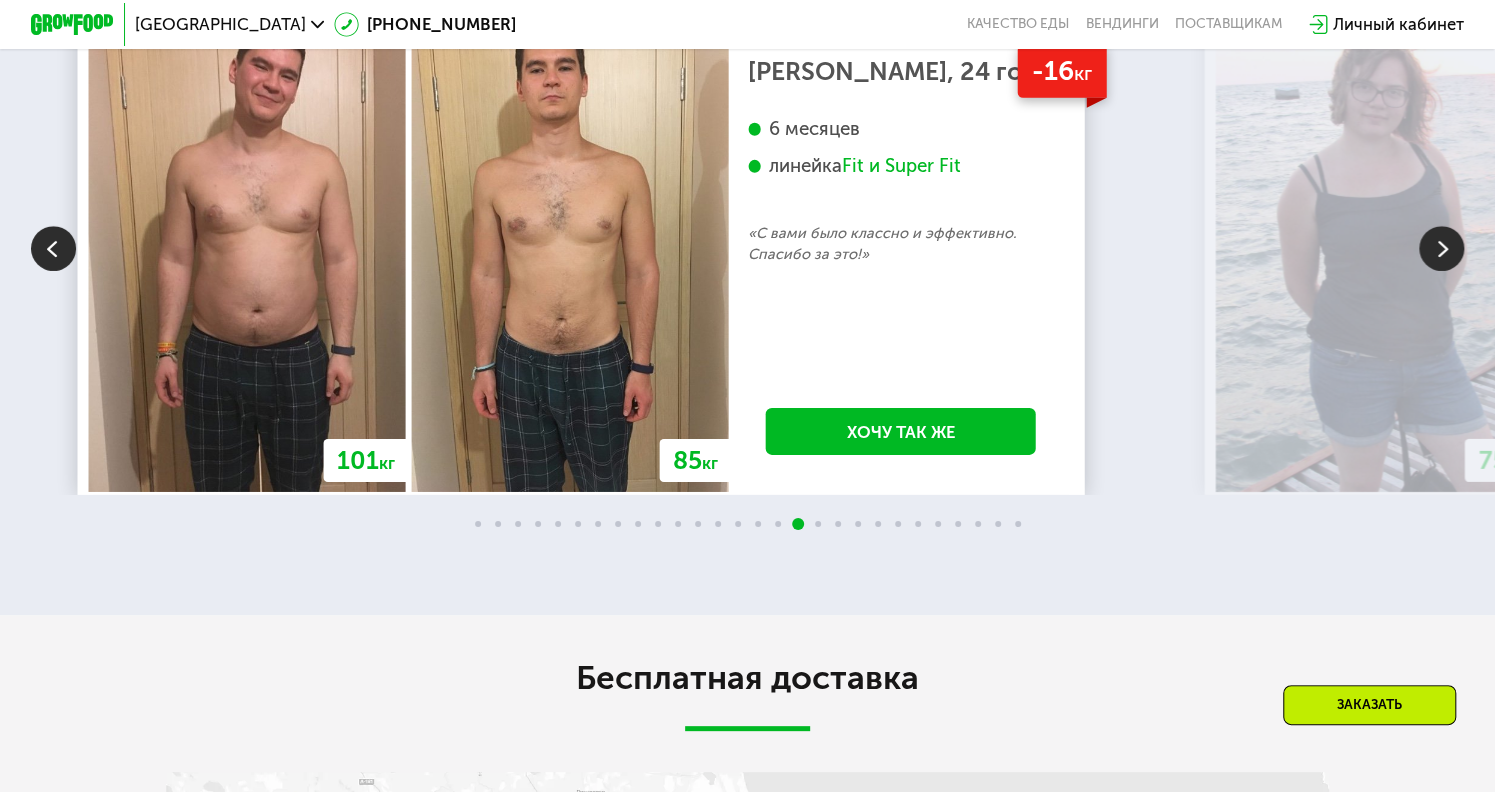 click at bounding box center (1441, 248) 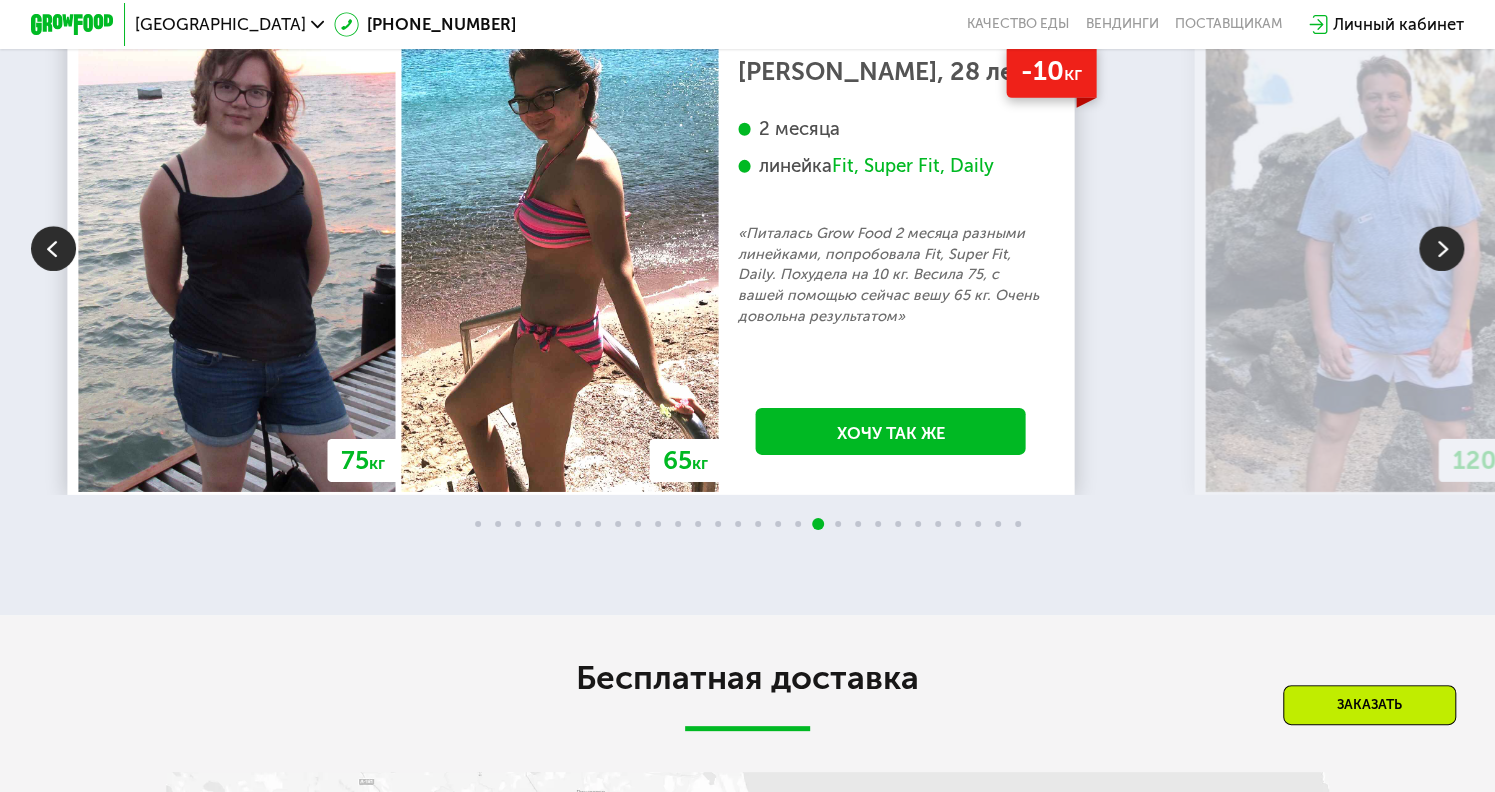 click at bounding box center (1441, 248) 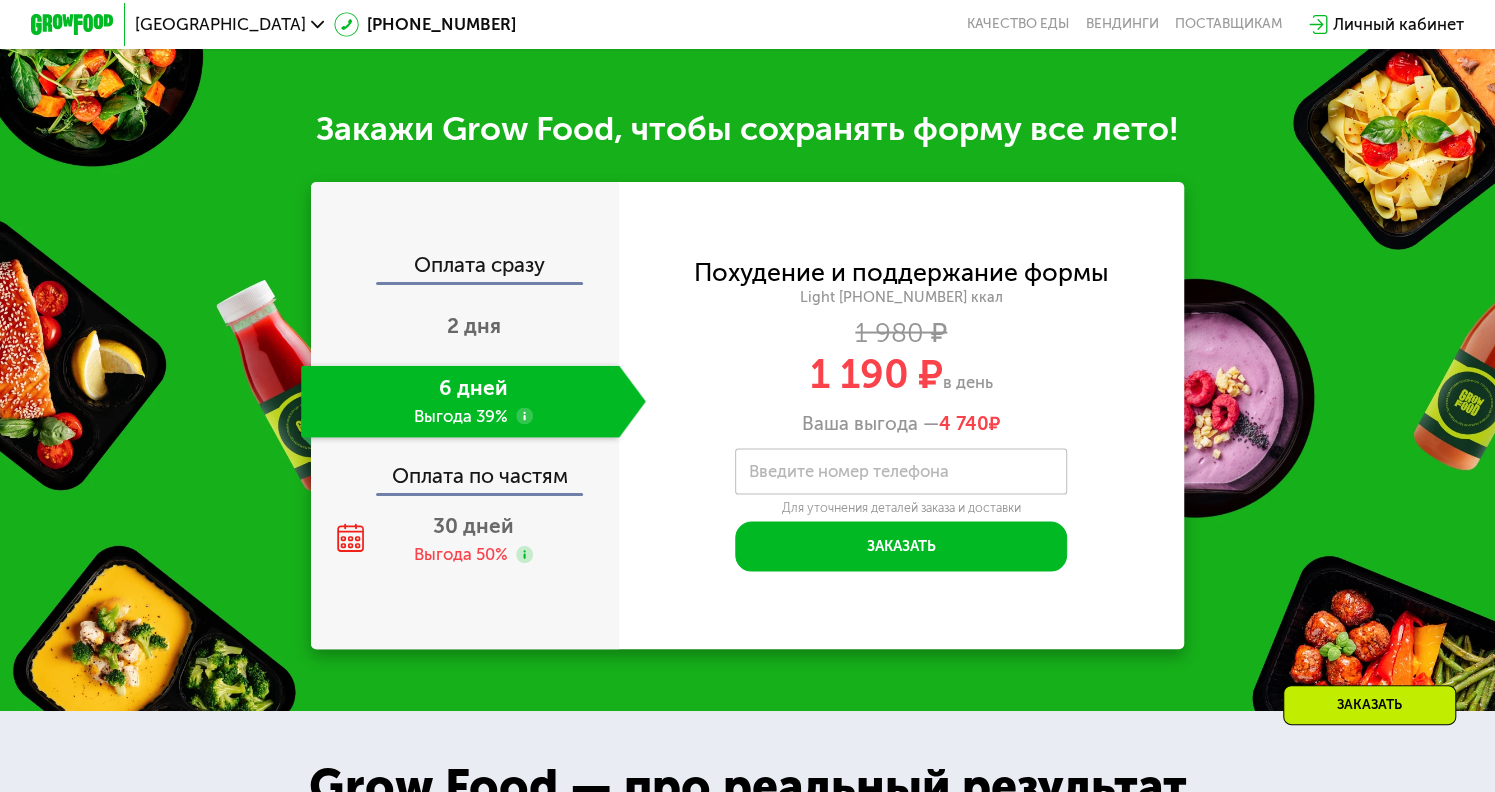 scroll, scrollTop: 2133, scrollLeft: 0, axis: vertical 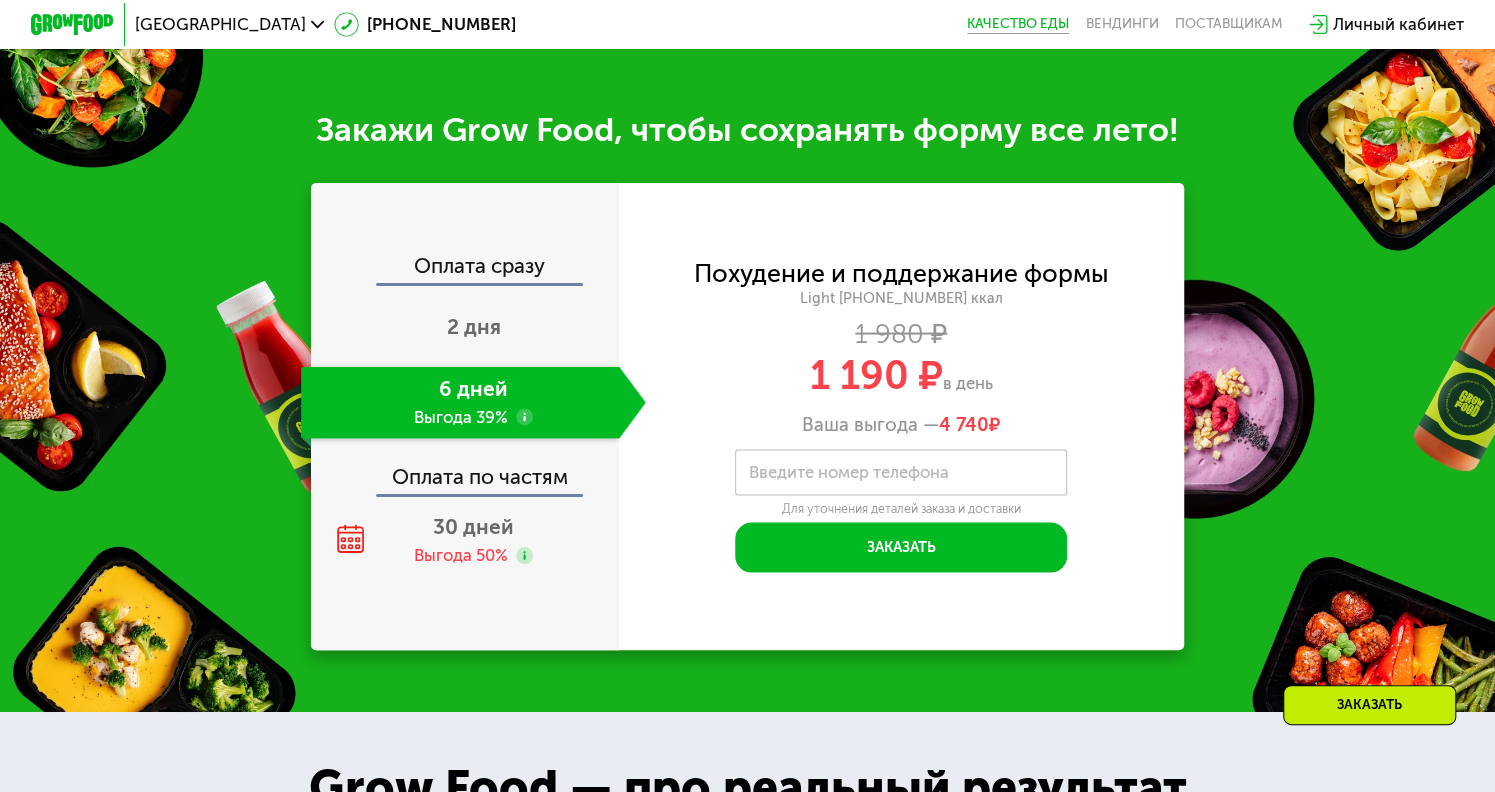 click on "Качество еды" at bounding box center [1018, 24] 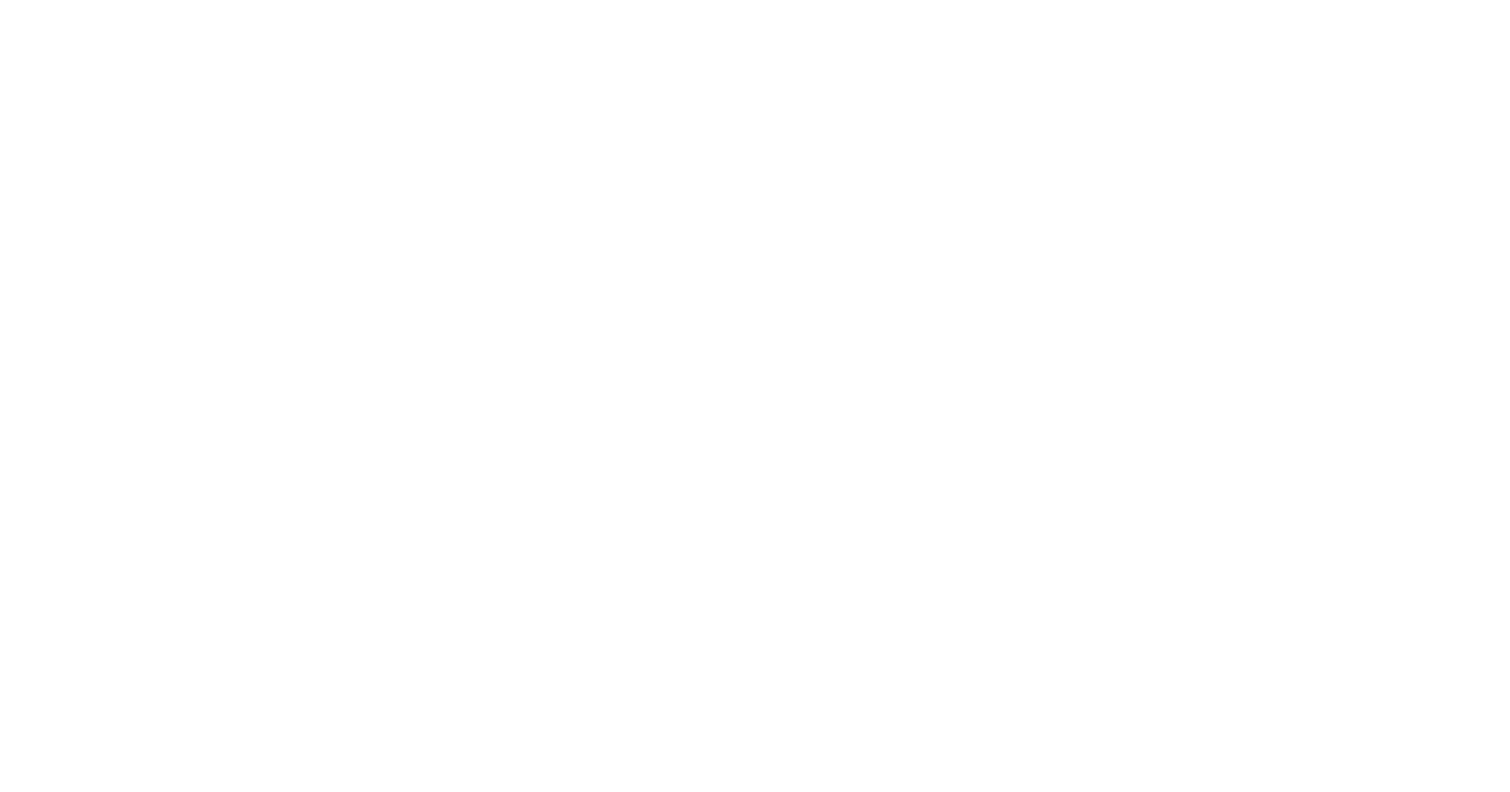 scroll, scrollTop: 0, scrollLeft: 0, axis: both 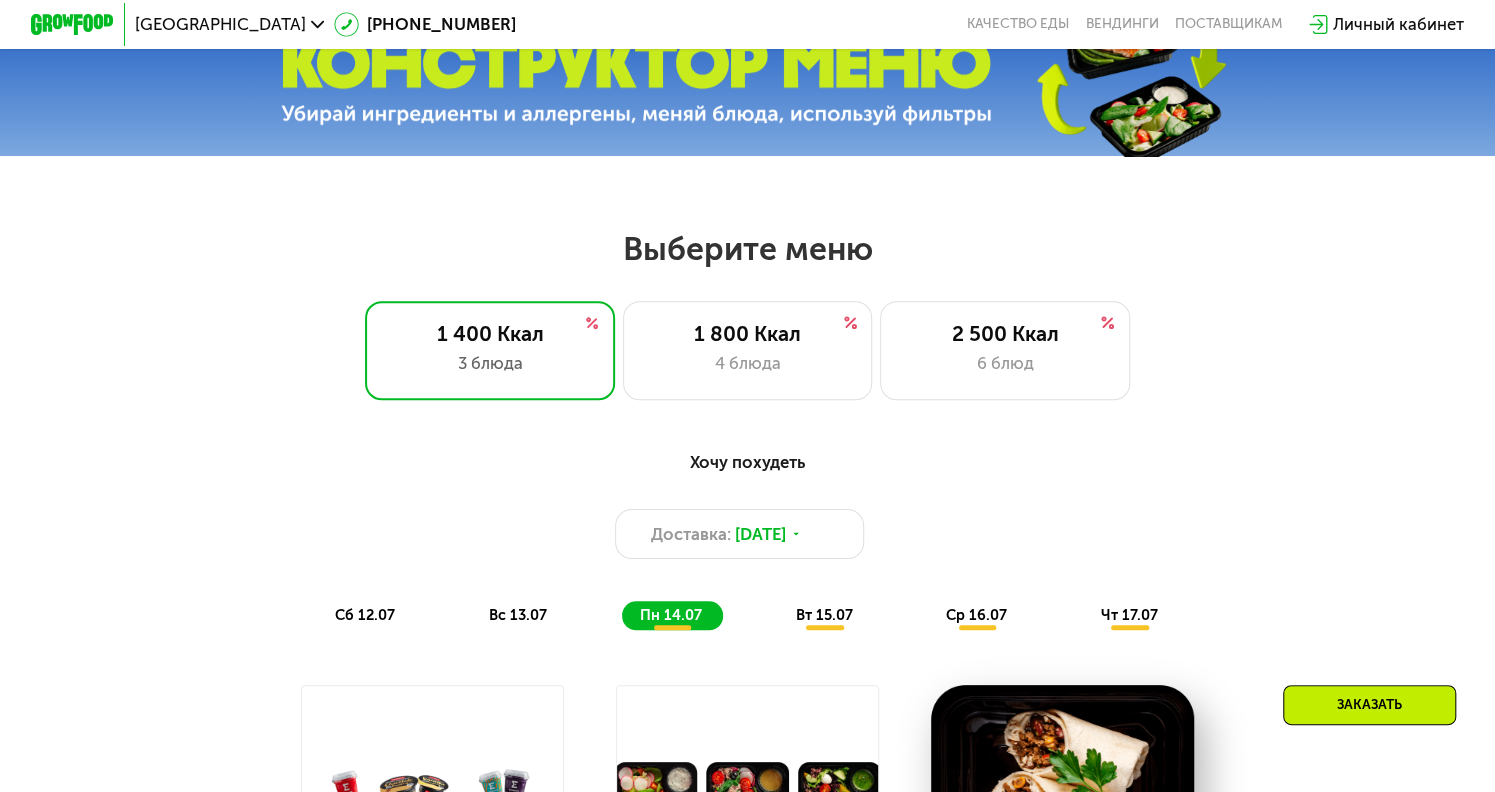 click on "Хочу похудеть" at bounding box center (747, 463) 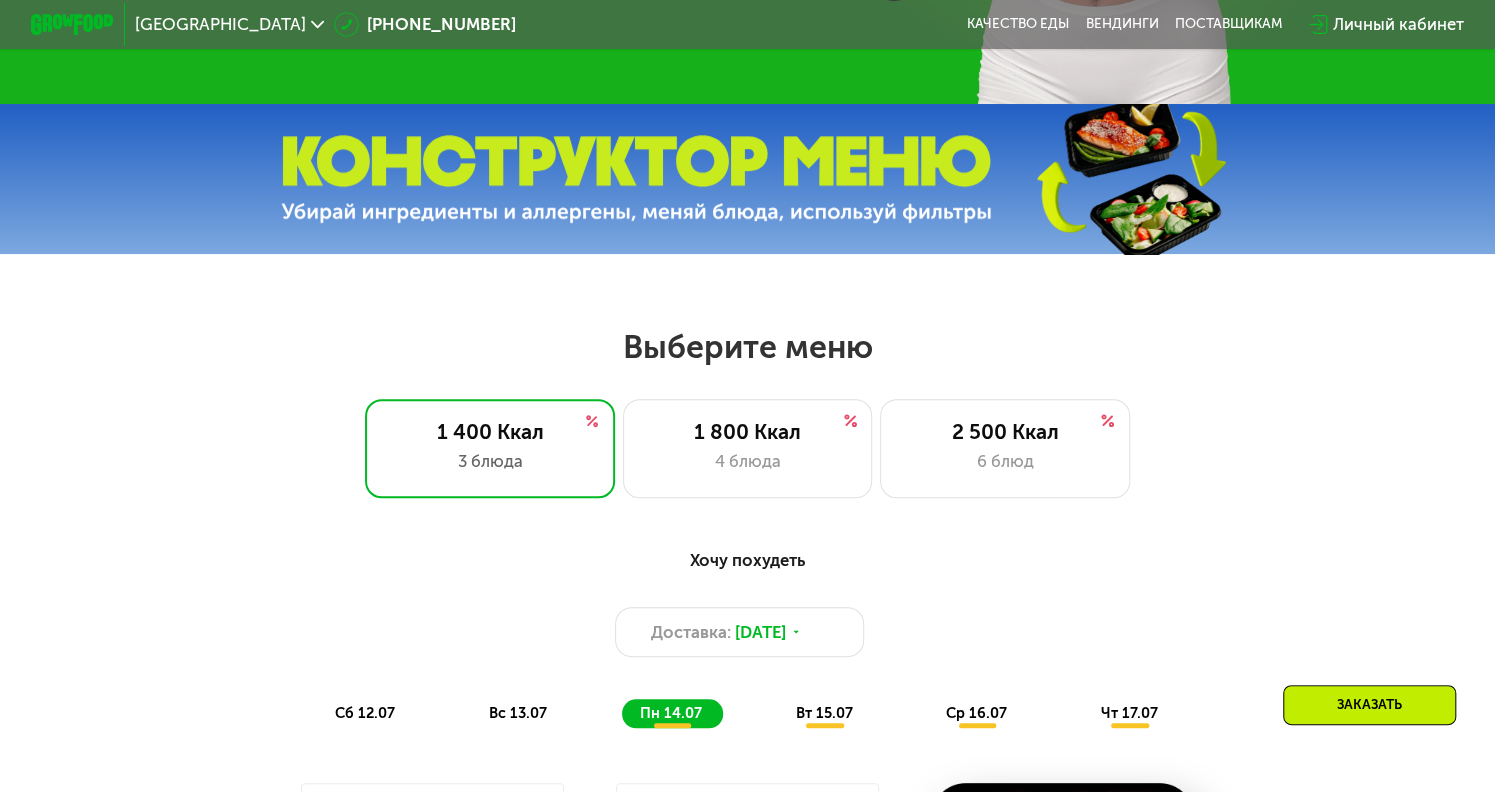 scroll, scrollTop: 600, scrollLeft: 0, axis: vertical 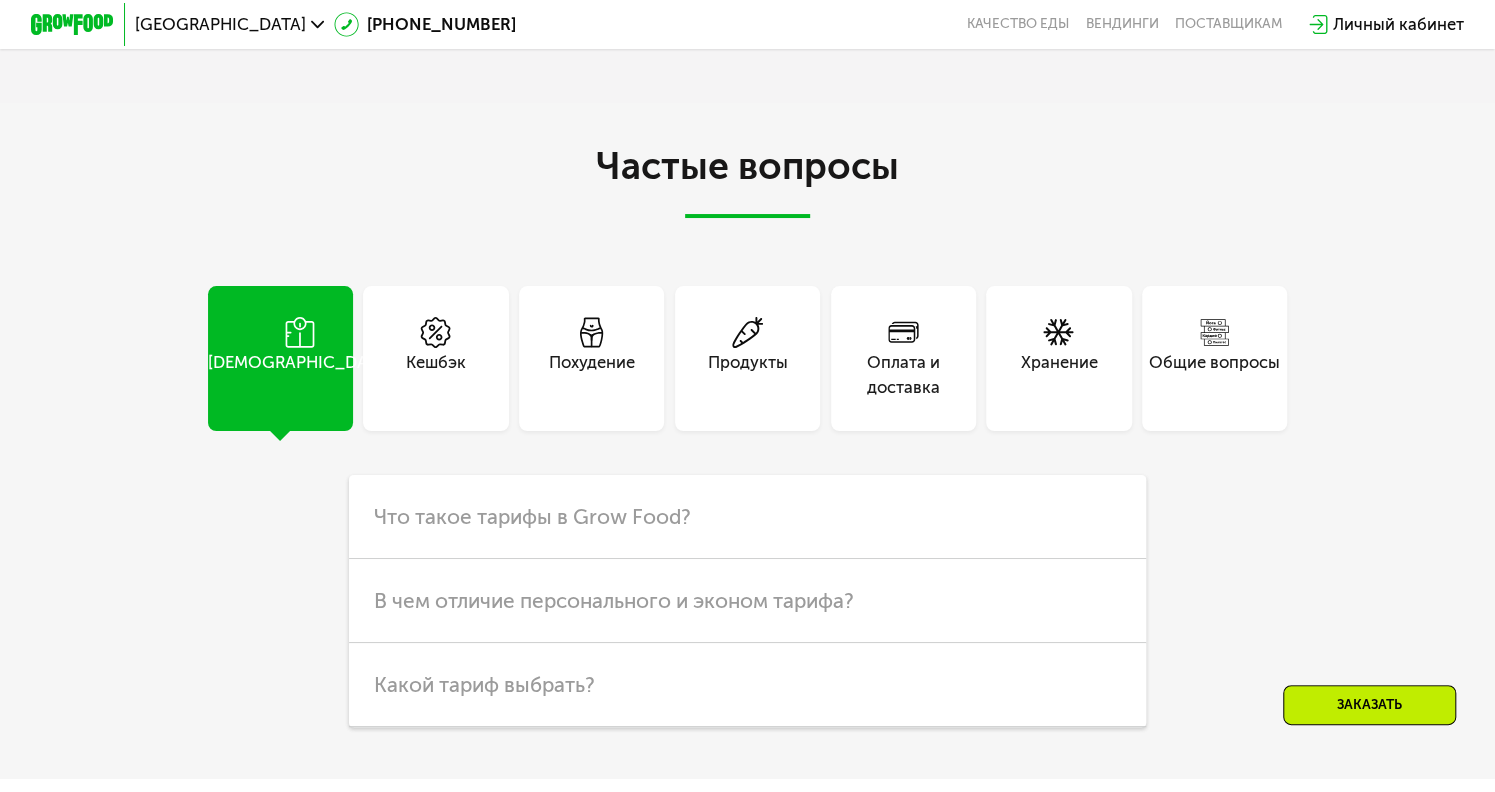 click on "[DEMOGRAPHIC_DATA]" at bounding box center [300, 375] 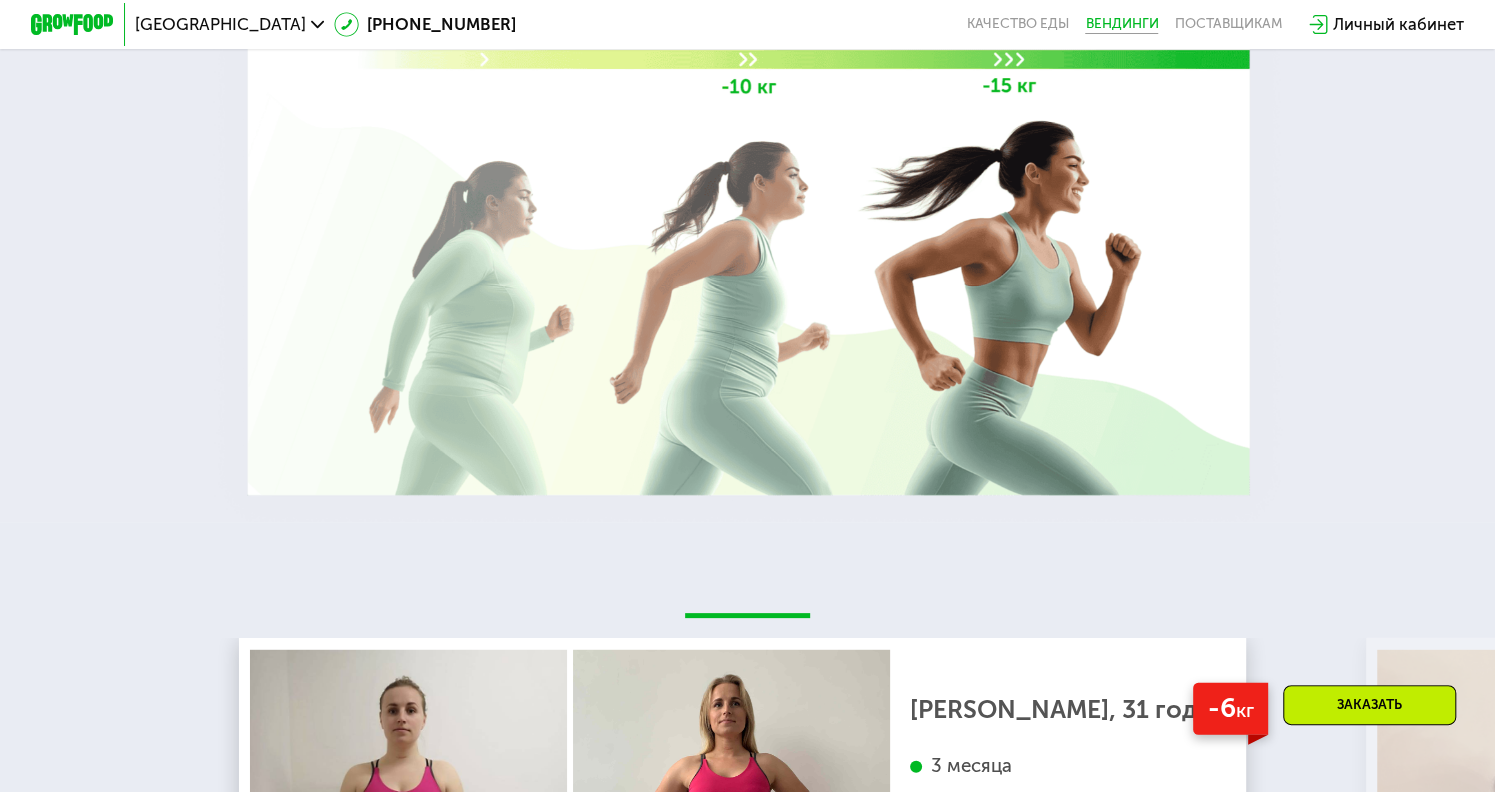 scroll, scrollTop: 2968, scrollLeft: 0, axis: vertical 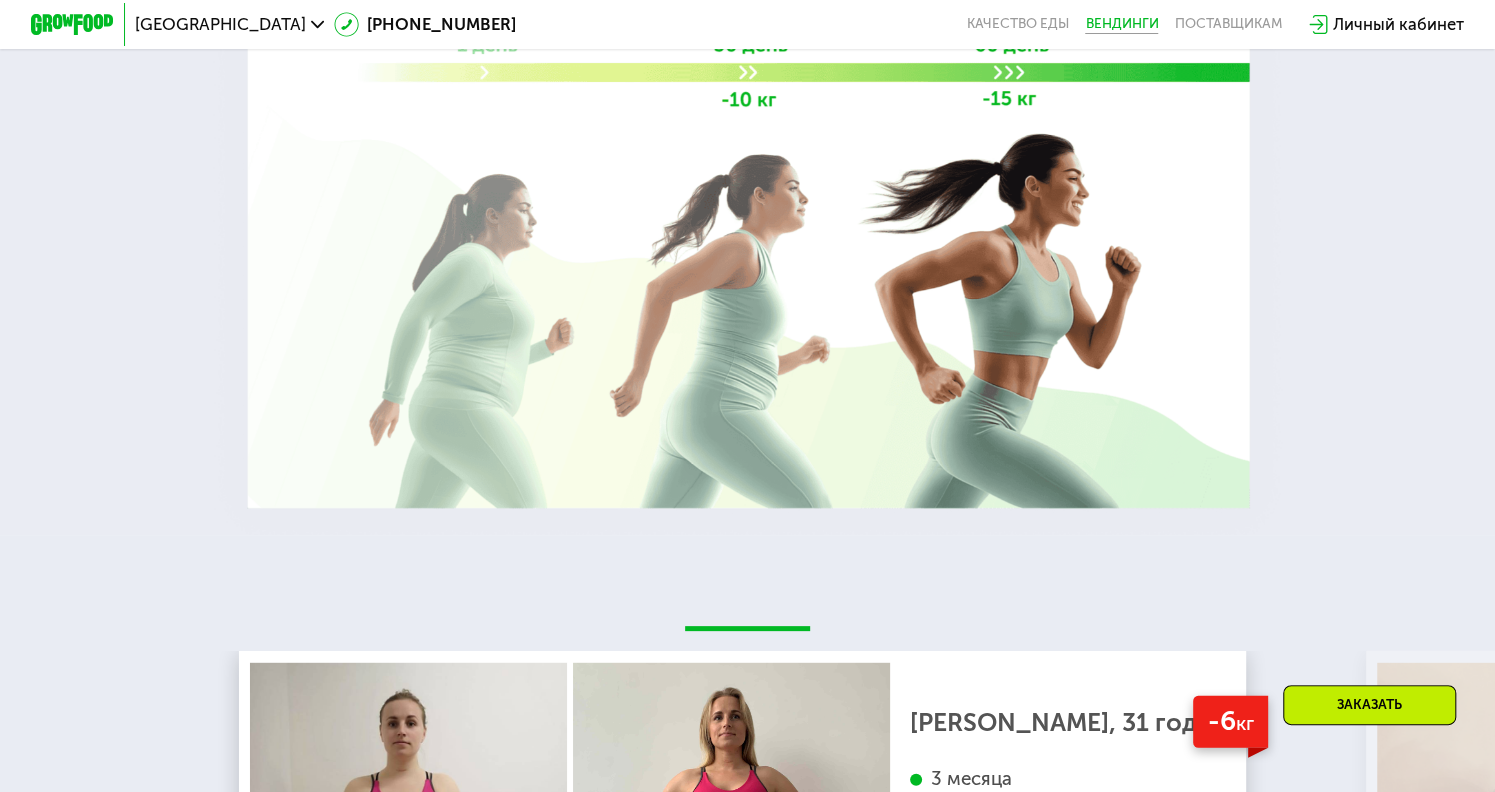 click on "Вендинги" at bounding box center (1121, 24) 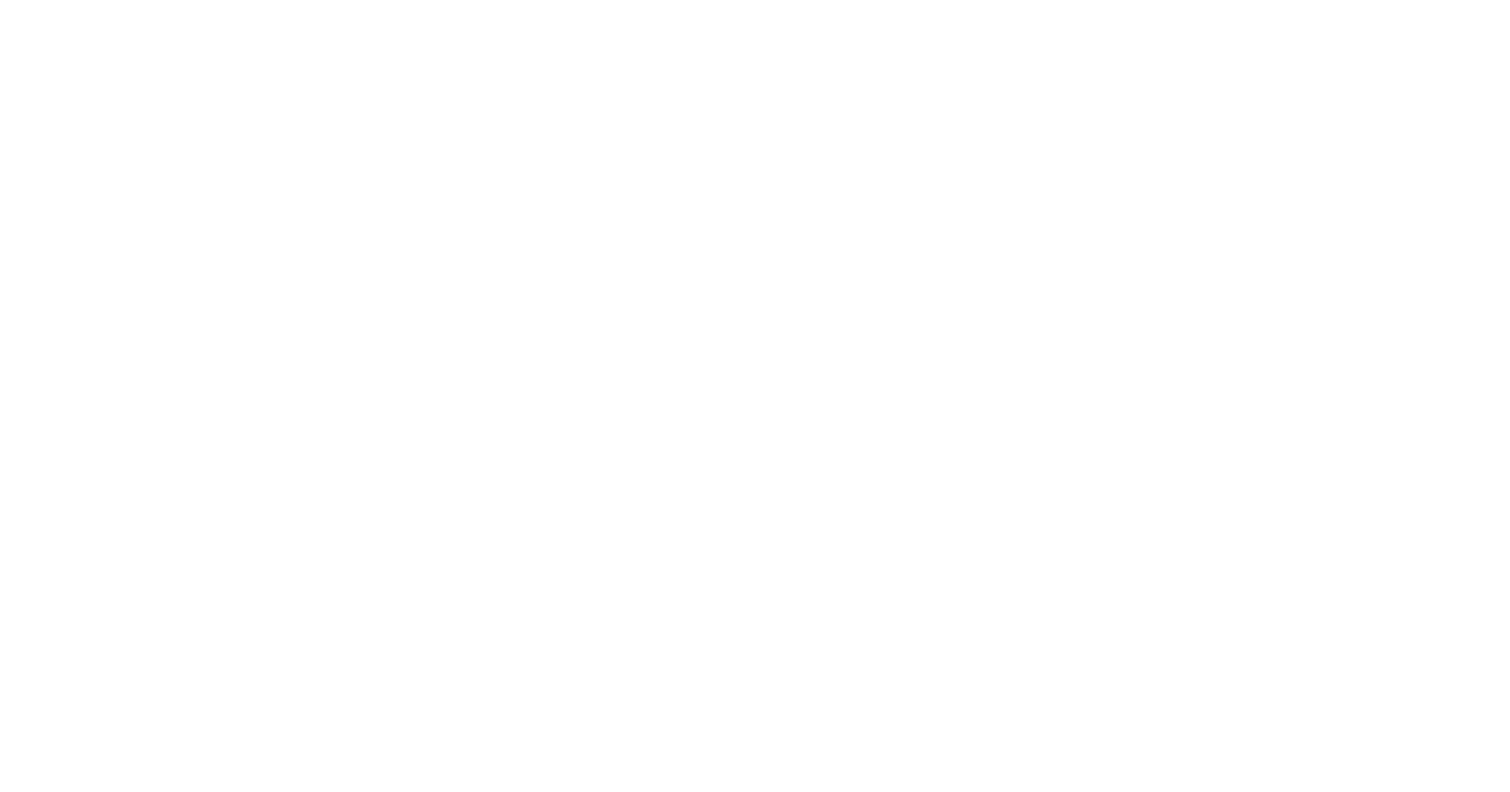 scroll, scrollTop: 0, scrollLeft: 0, axis: both 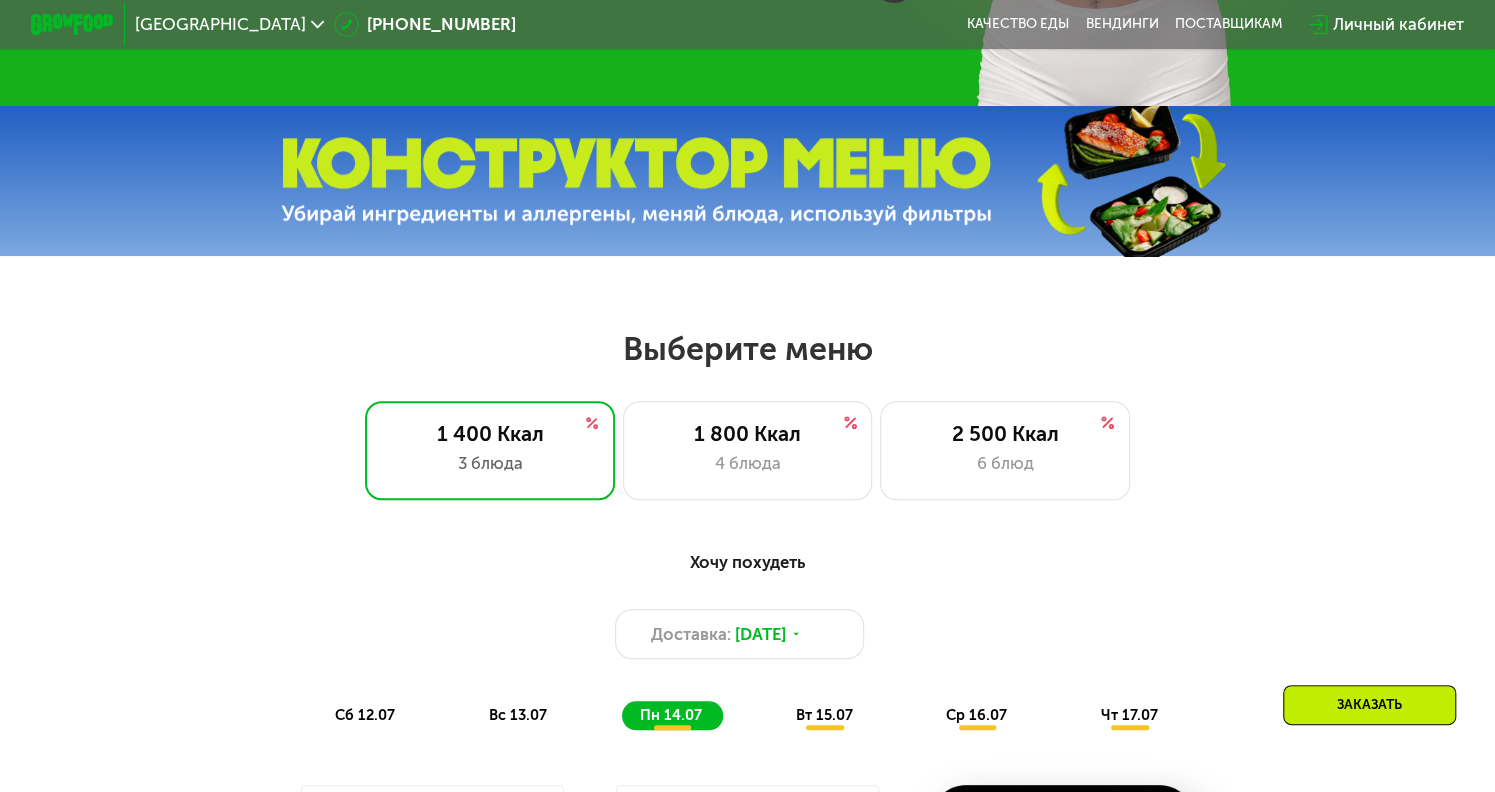 click on "Выберите меню" at bounding box center (747, 349) 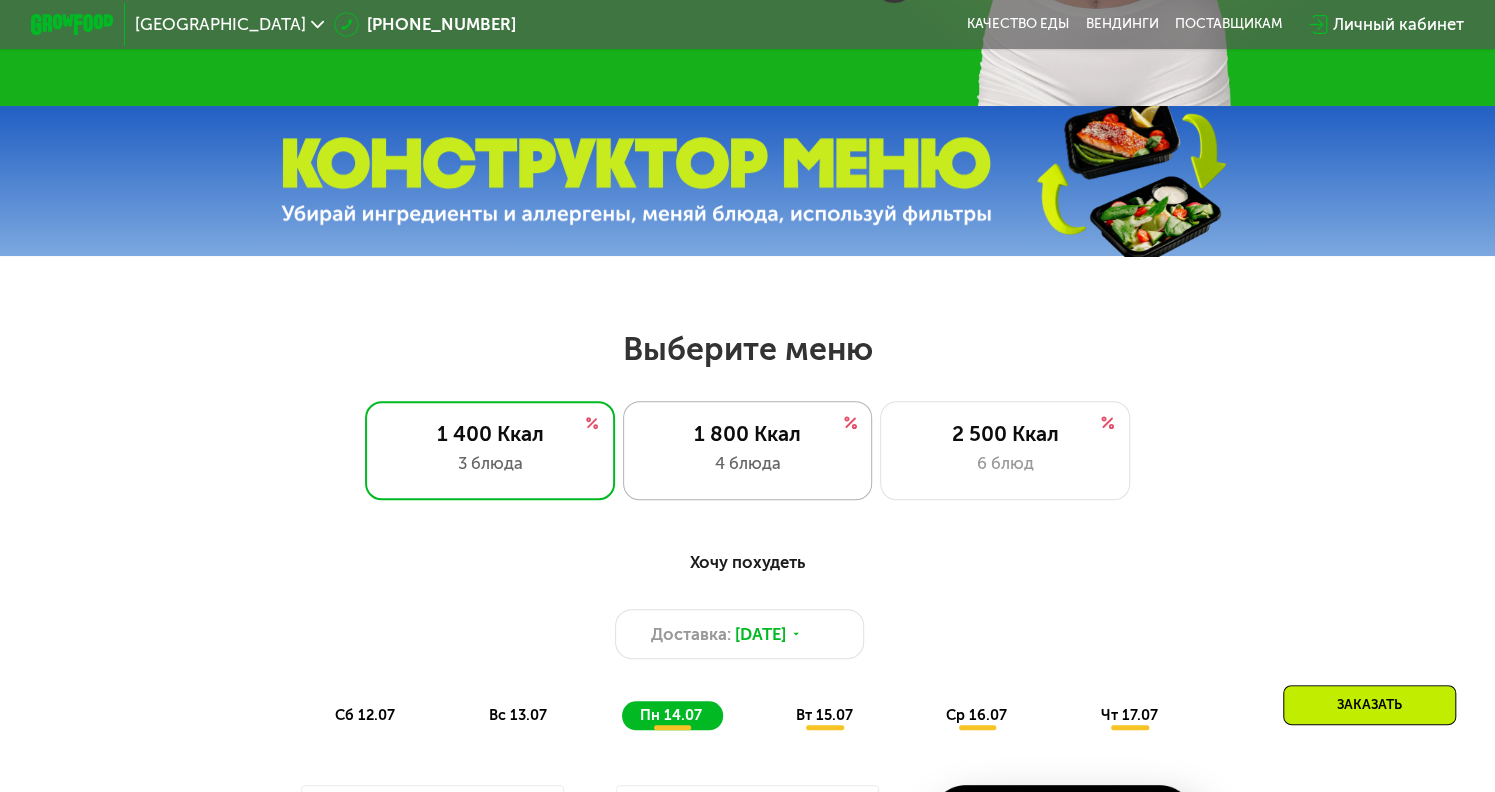 click on "1 800 Ккал" at bounding box center [748, 434] 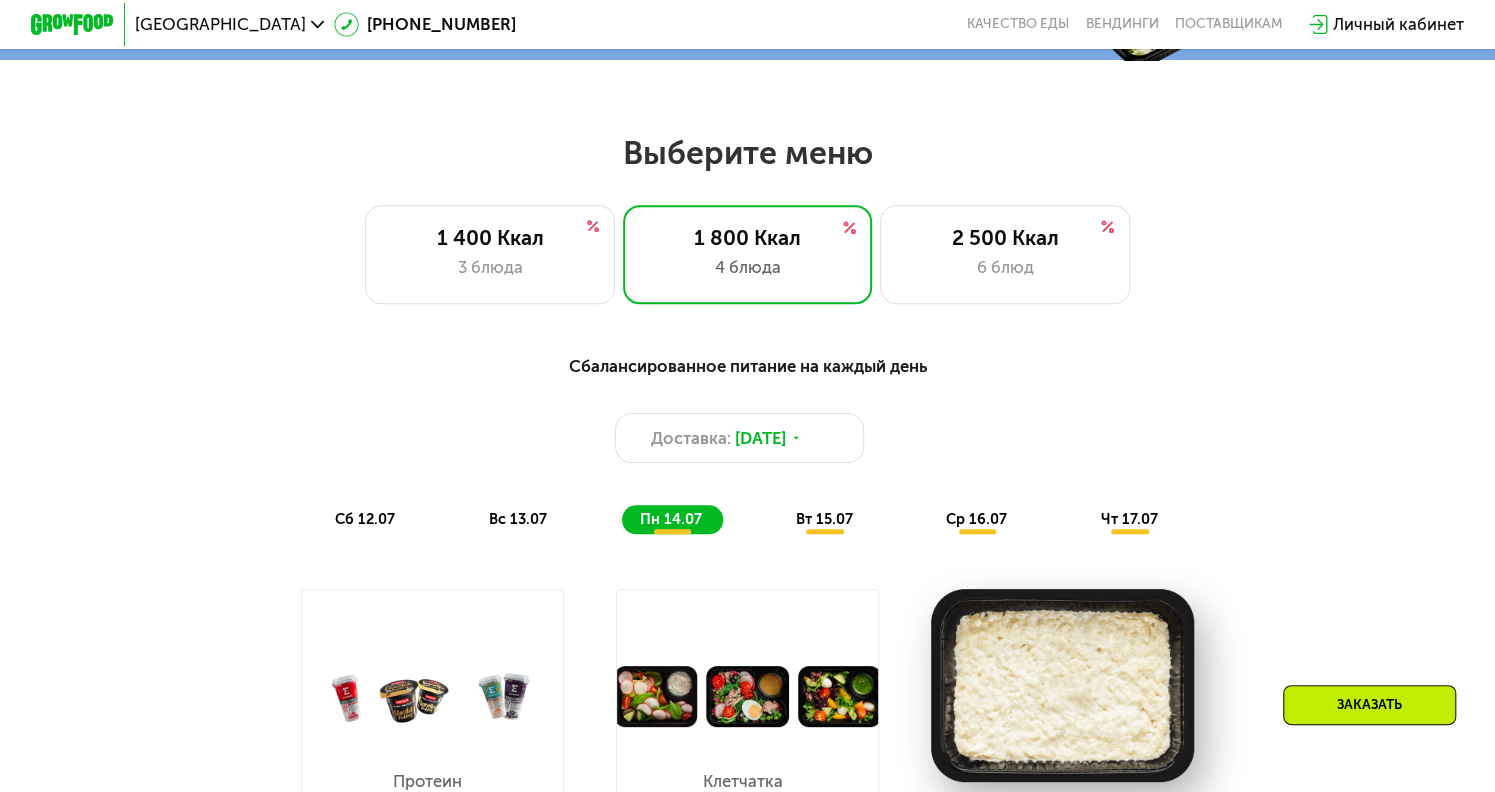 scroll, scrollTop: 800, scrollLeft: 0, axis: vertical 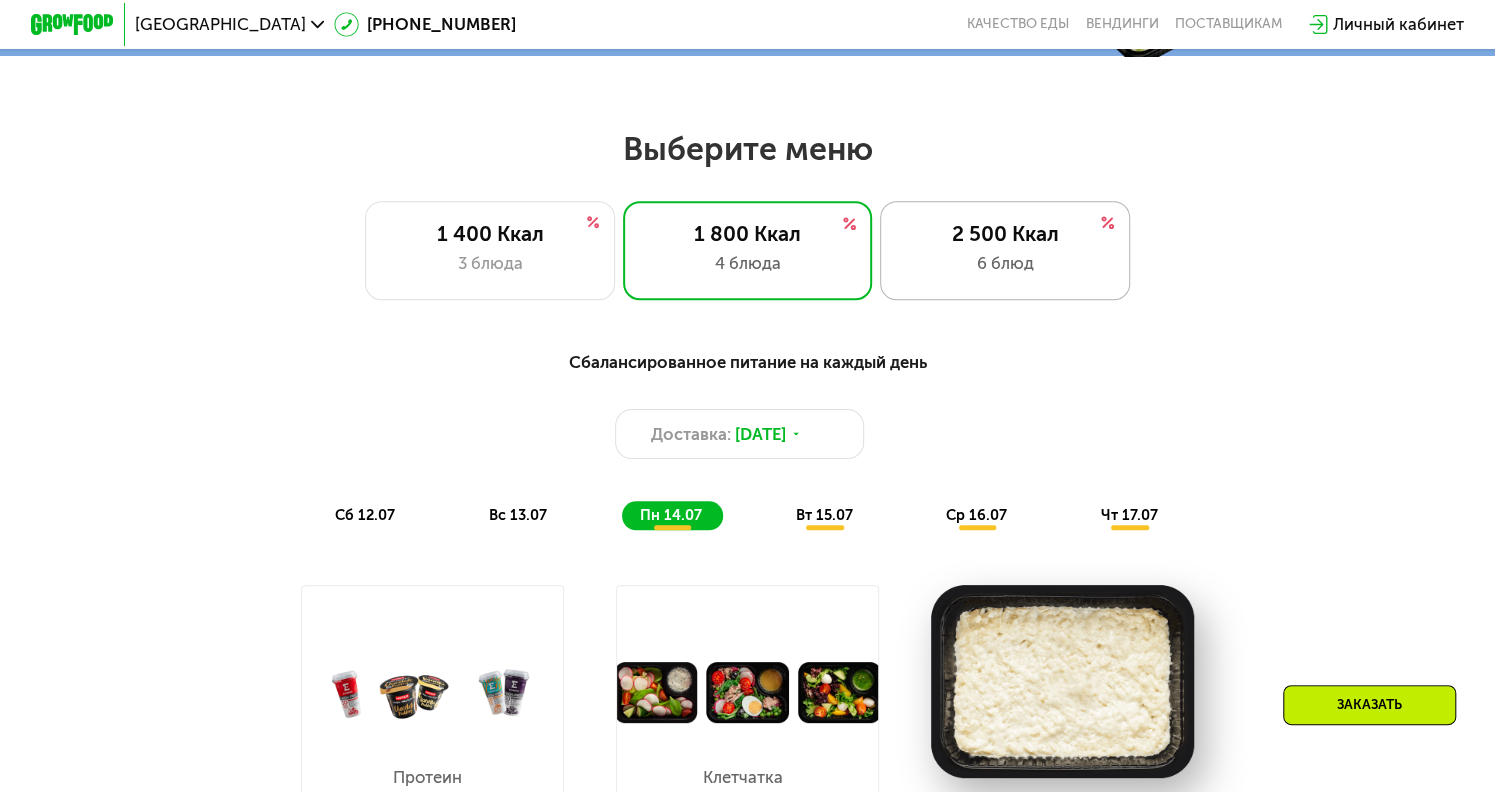 click on "6 блюд" at bounding box center [1005, 263] 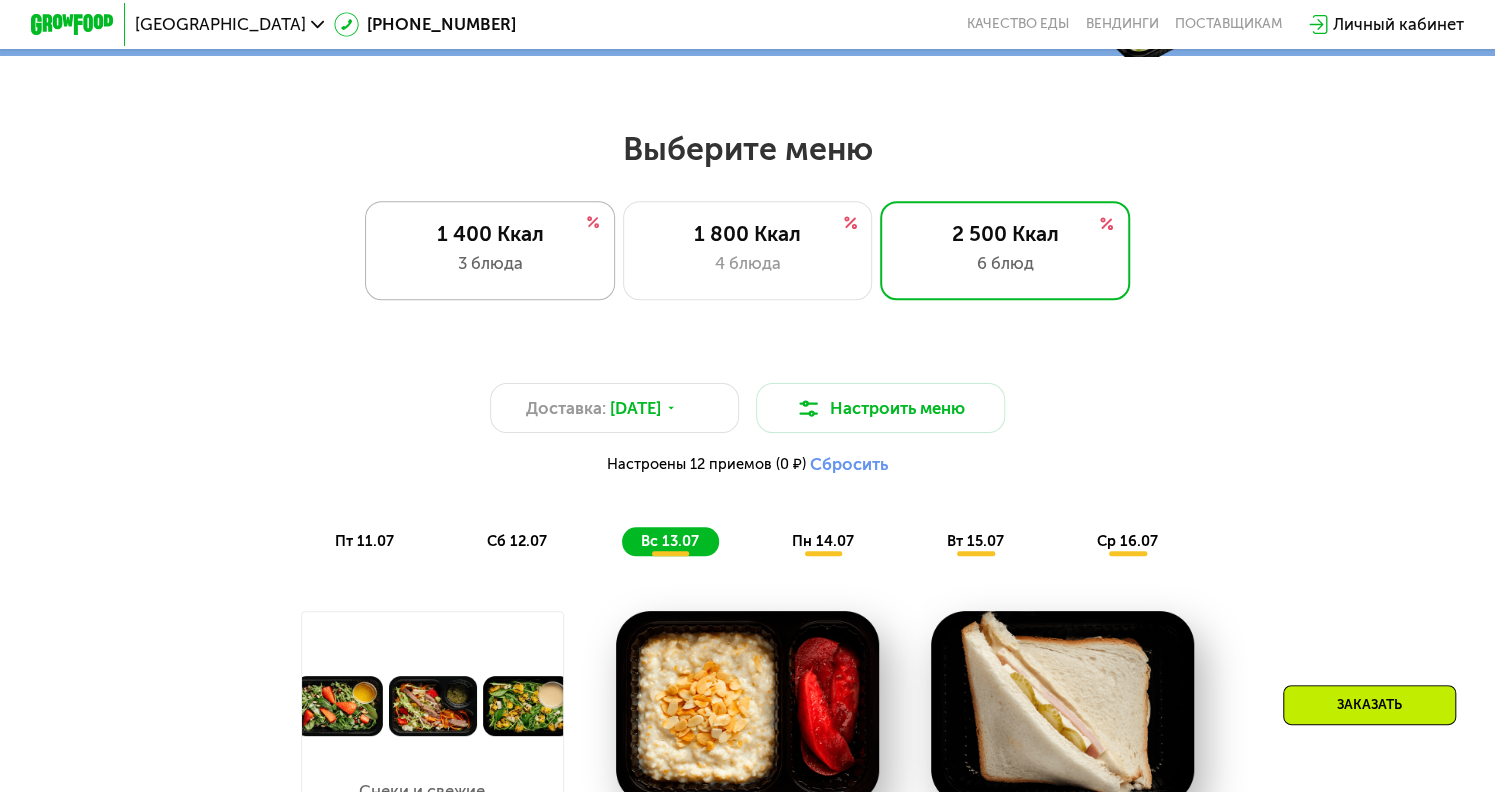 click on "1 400 Ккал" at bounding box center (490, 234) 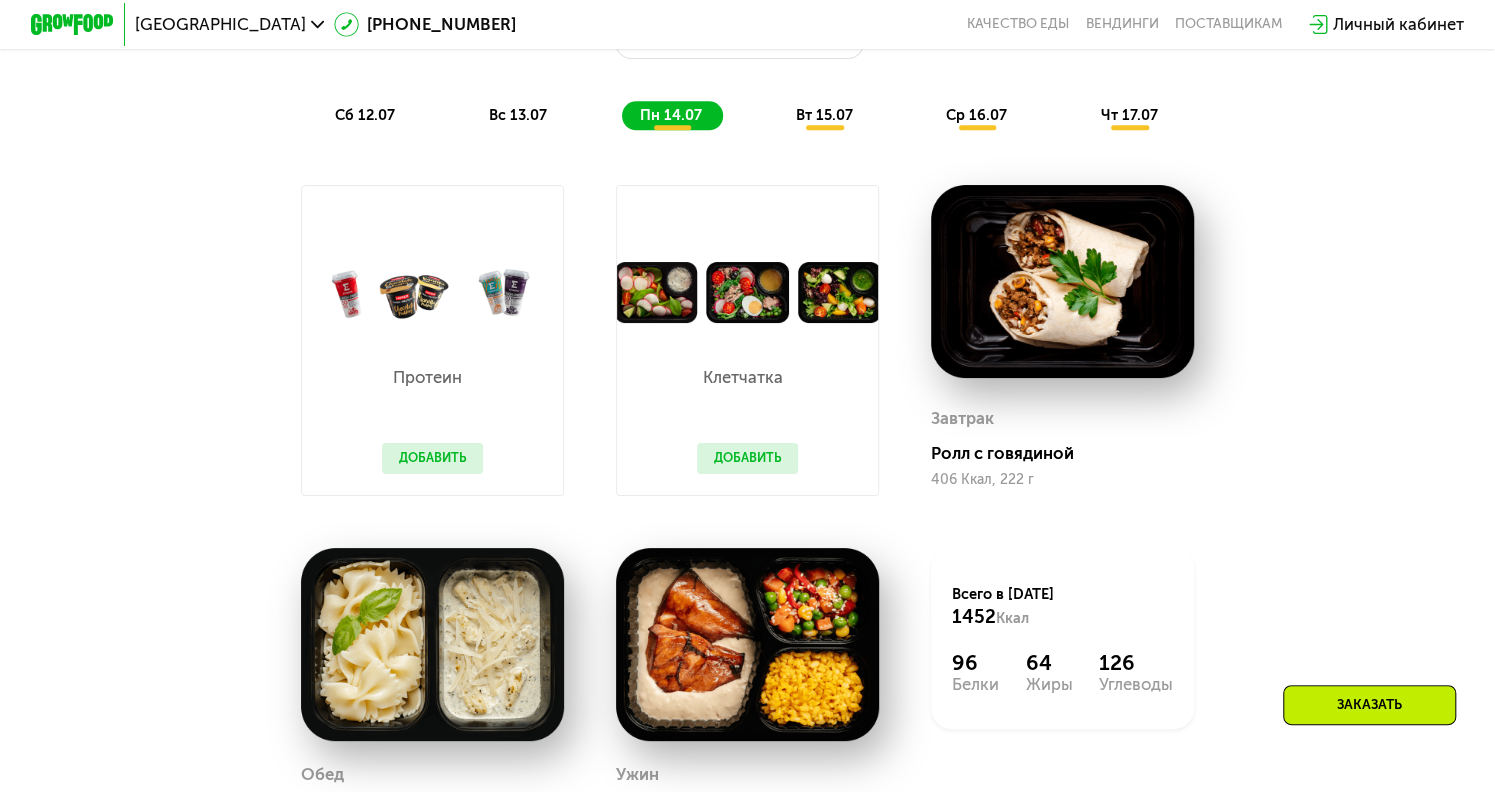 scroll, scrollTop: 800, scrollLeft: 0, axis: vertical 